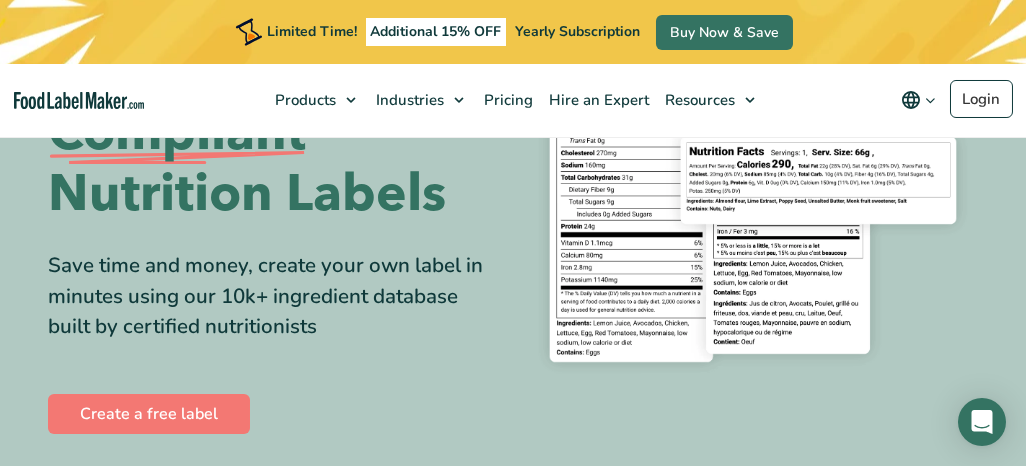 scroll, scrollTop: 0, scrollLeft: 0, axis: both 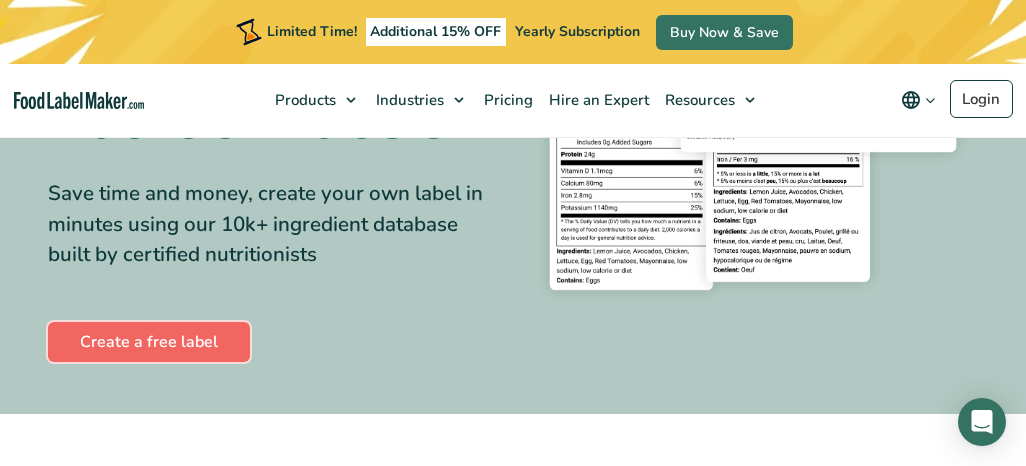 click on "Create a free label" at bounding box center (149, 342) 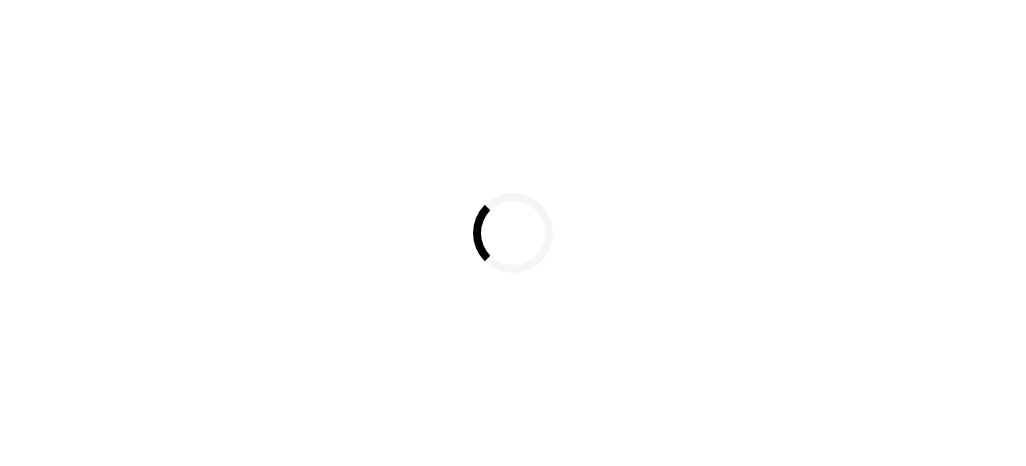 scroll, scrollTop: 0, scrollLeft: 0, axis: both 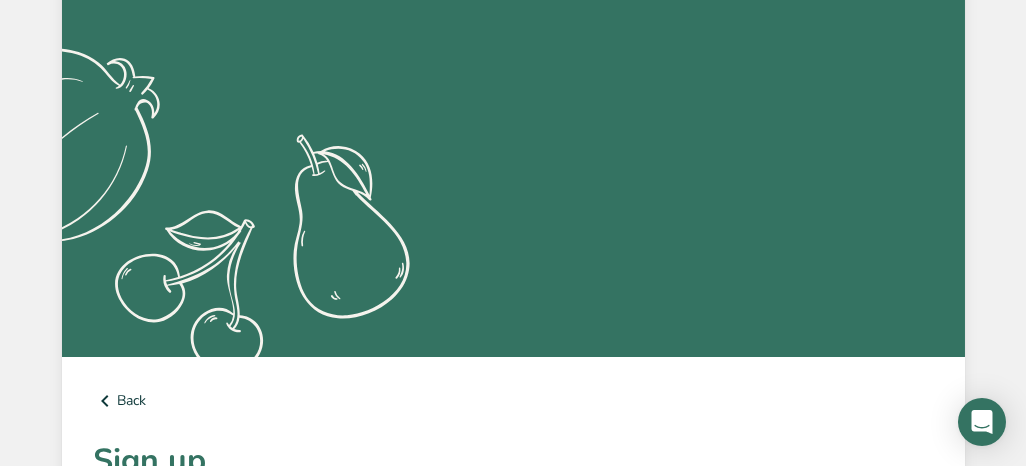 click at bounding box center [513, 697] 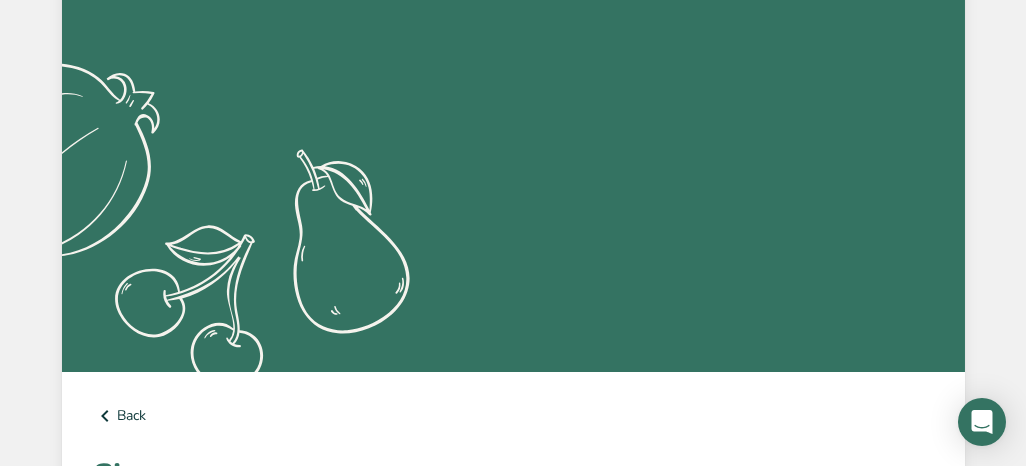 scroll, scrollTop: 195, scrollLeft: 0, axis: vertical 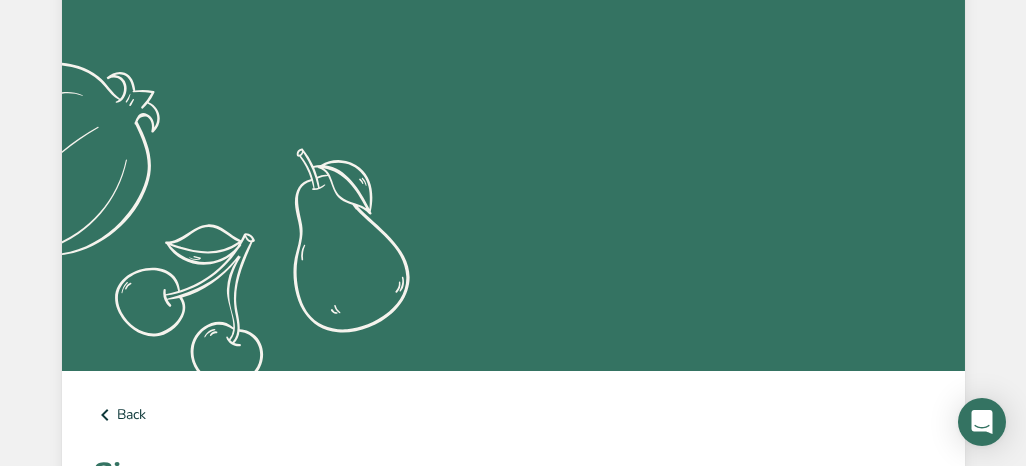 click at bounding box center [913, 879] 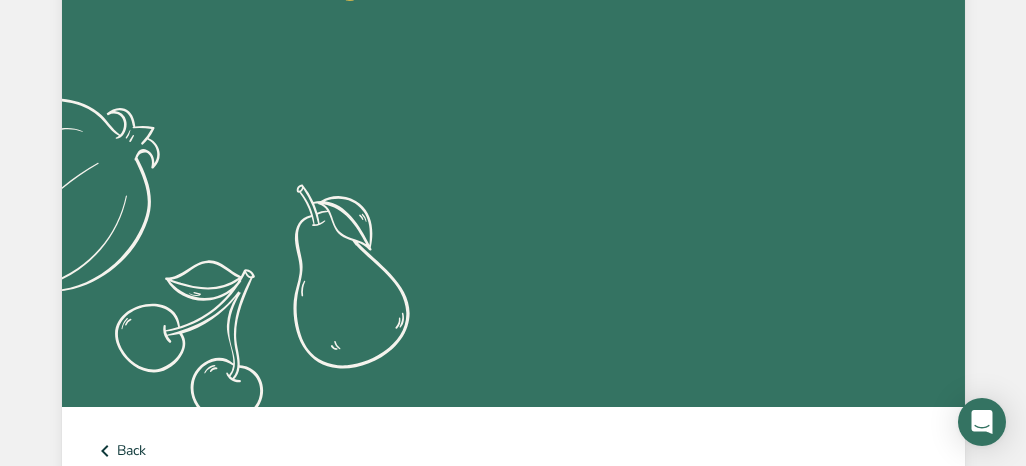scroll, scrollTop: 209, scrollLeft: 0, axis: vertical 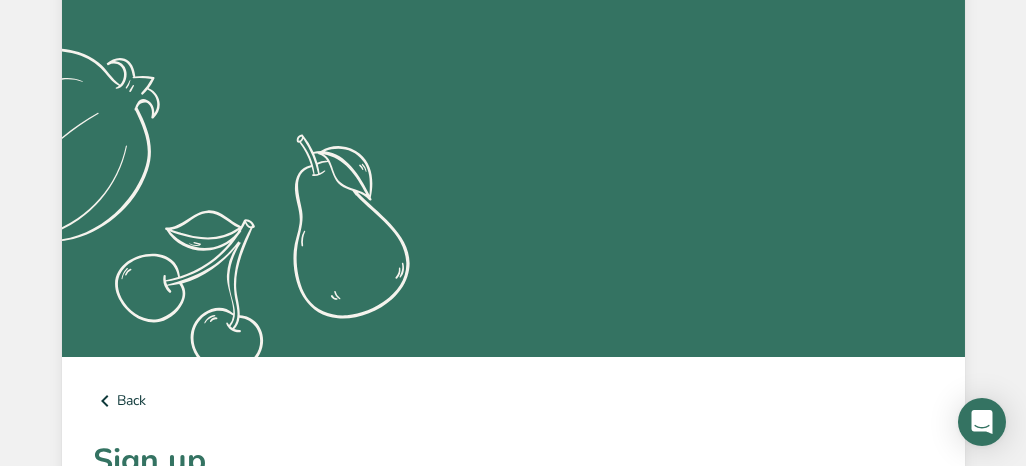 click on "By signing up you accept our
Terms & Conditions
and
Privacy Policy" at bounding box center [327, 910] 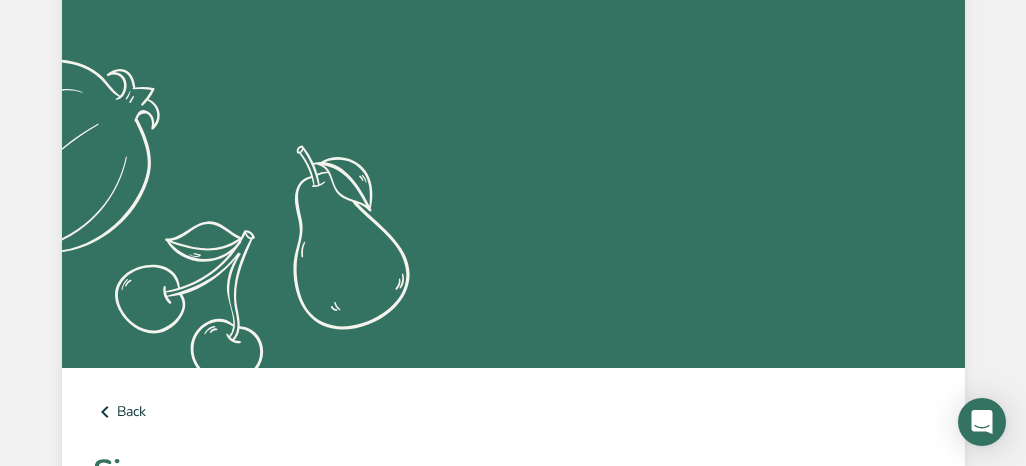 scroll, scrollTop: 209, scrollLeft: 0, axis: vertical 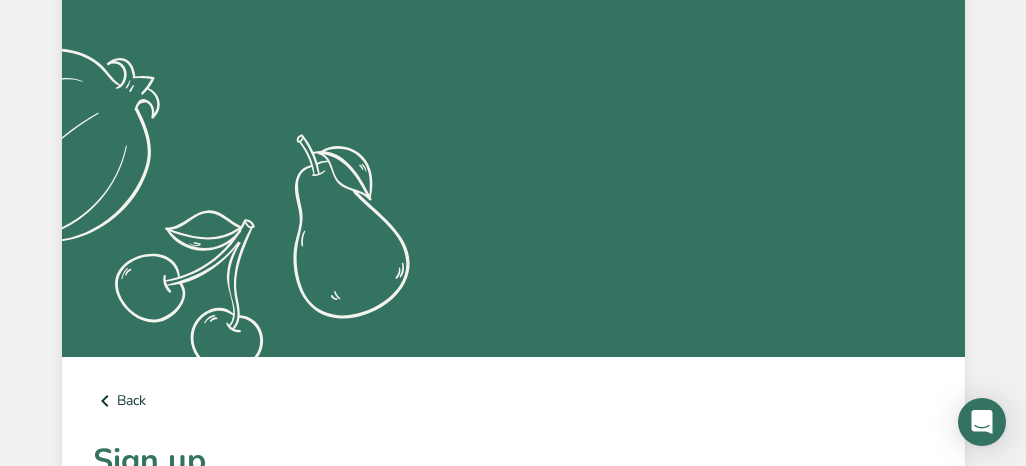 click on "Sign up for Free" at bounding box center [193, 976] 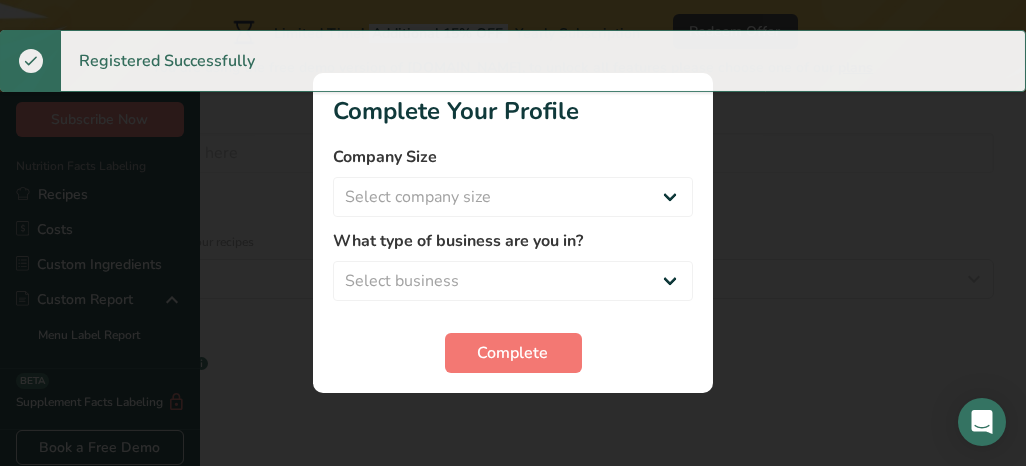 scroll, scrollTop: 0, scrollLeft: 0, axis: both 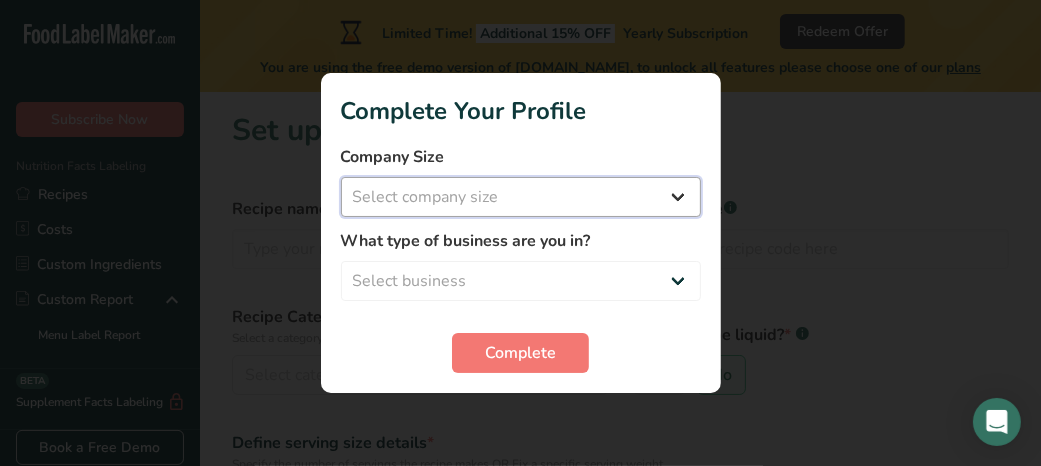 click on "Select company size
Fewer than 10 Employees
10 to 50 Employees
51 to 500 Employees
Over 500 Employees" at bounding box center [521, 197] 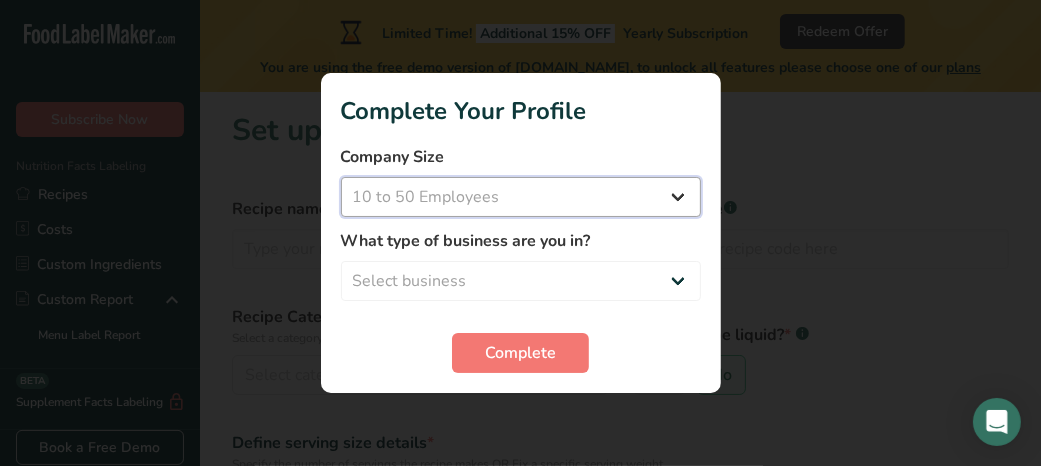 click on "Select company size
Fewer than 10 Employees
10 to 50 Employees
51 to 500 Employees
Over 500 Employees" at bounding box center (521, 197) 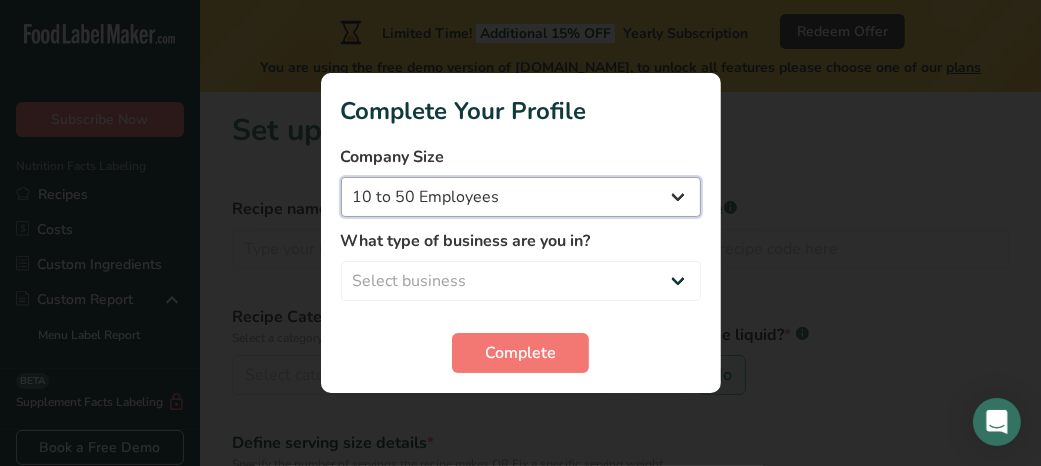 click on "Fewer than 10 Employees
10 to 50 Employees
51 to 500 Employees
Over 500 Employees" at bounding box center [521, 197] 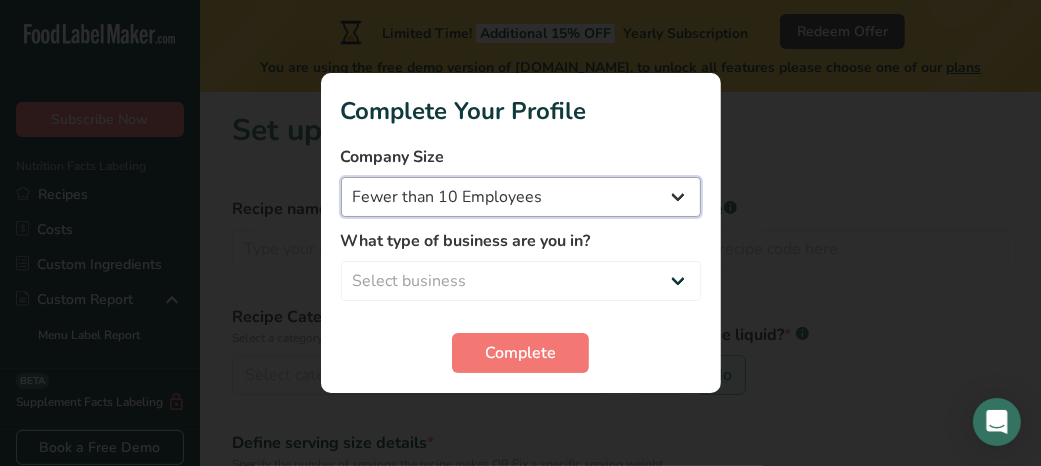 click on "Fewer than 10 Employees
10 to 50 Employees
51 to 500 Employees
Over 500 Employees" at bounding box center (521, 197) 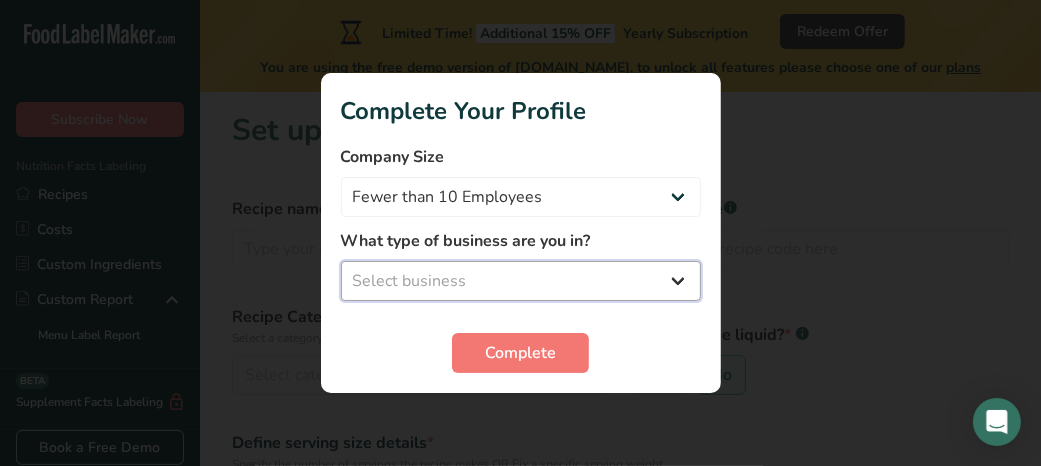 click on "Select business
Packaged Food Manufacturer
Restaurant & Cafe
Bakery
Meal Plans & Catering Company
Nutritionist
Food Blogger
Personal Trainer
Other" at bounding box center [521, 281] 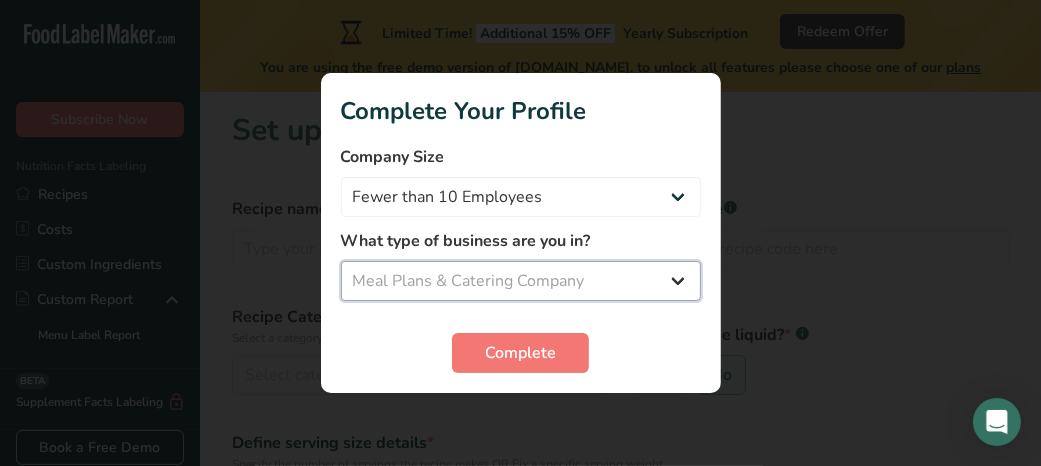 click on "Select business
Packaged Food Manufacturer
Restaurant & Cafe
Bakery
Meal Plans & Catering Company
Nutritionist
Food Blogger
Personal Trainer
Other" at bounding box center (521, 281) 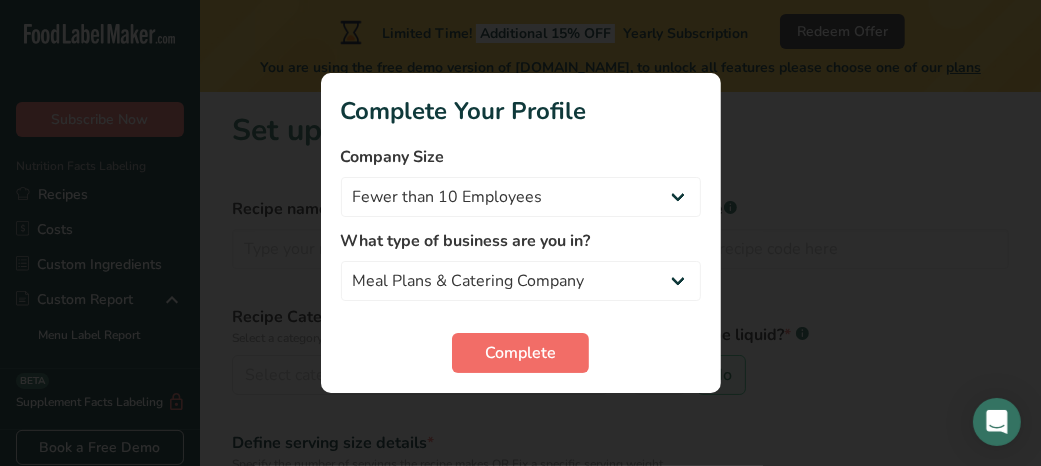 click on "Complete" at bounding box center (520, 353) 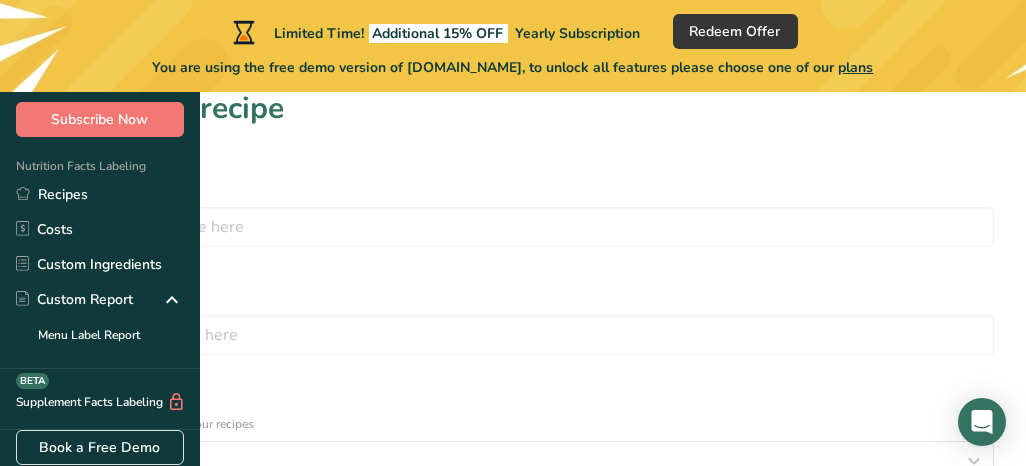 scroll, scrollTop: 54, scrollLeft: 0, axis: vertical 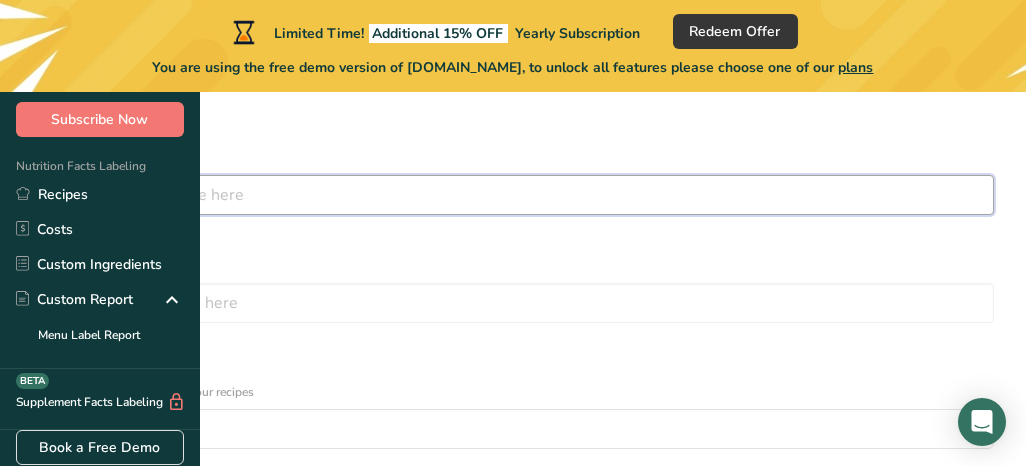 click at bounding box center [513, 195] 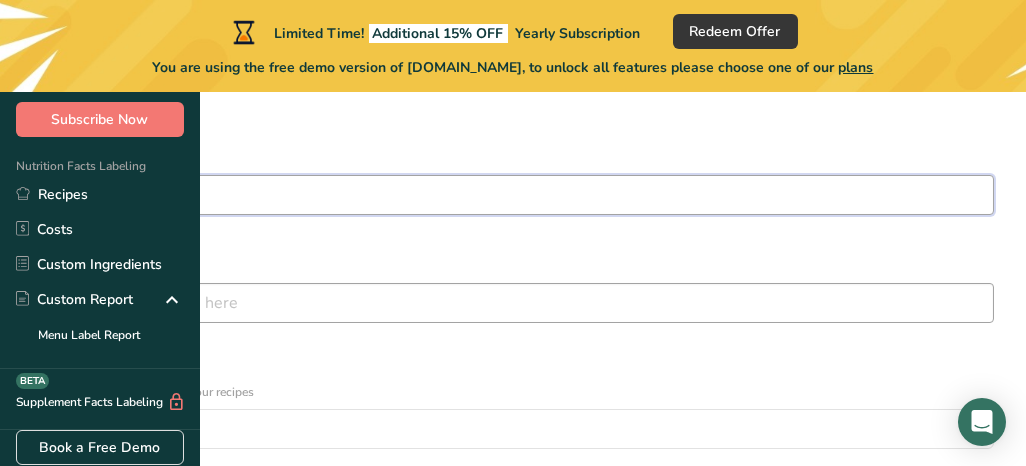 type on "Grilled Chicken Plate" 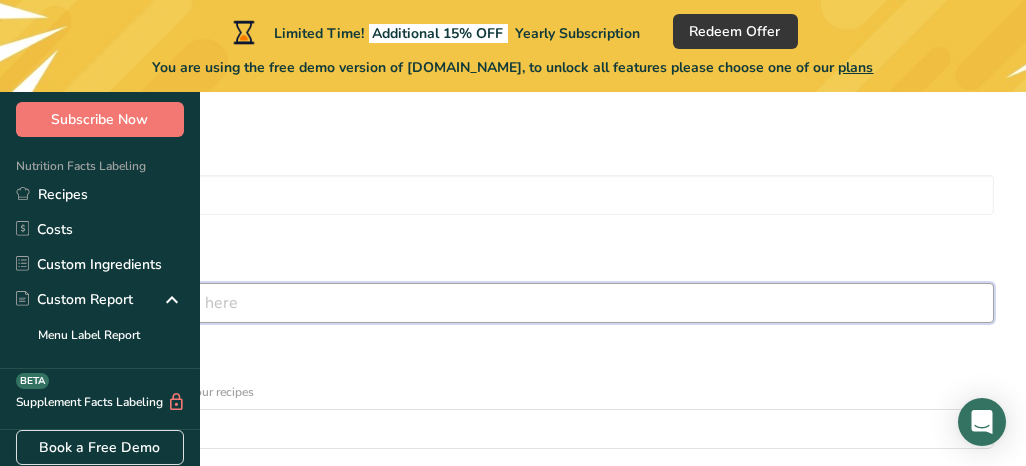 click at bounding box center [513, 303] 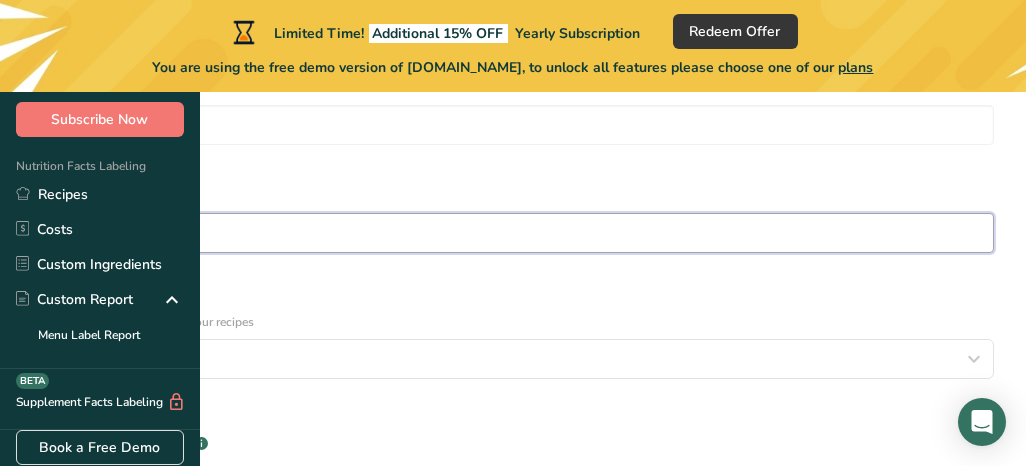 scroll, scrollTop: 152, scrollLeft: 0, axis: vertical 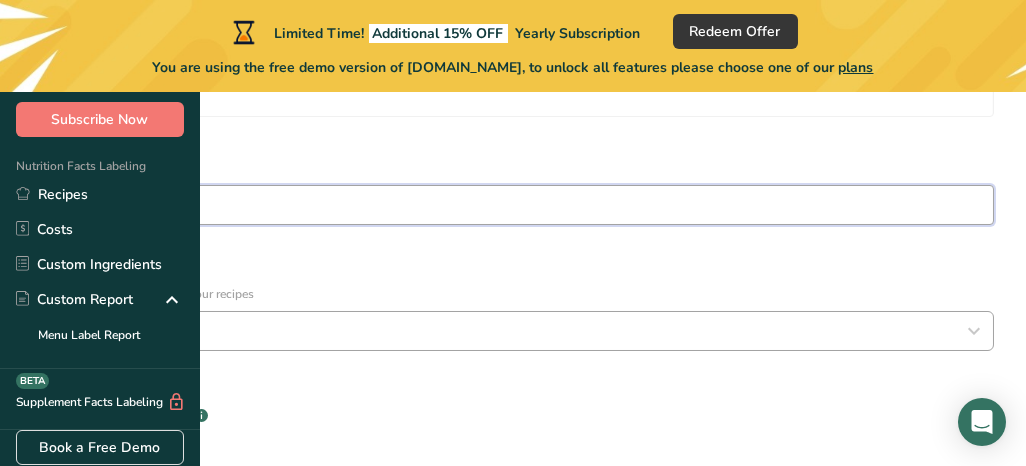 type on "GCMeal" 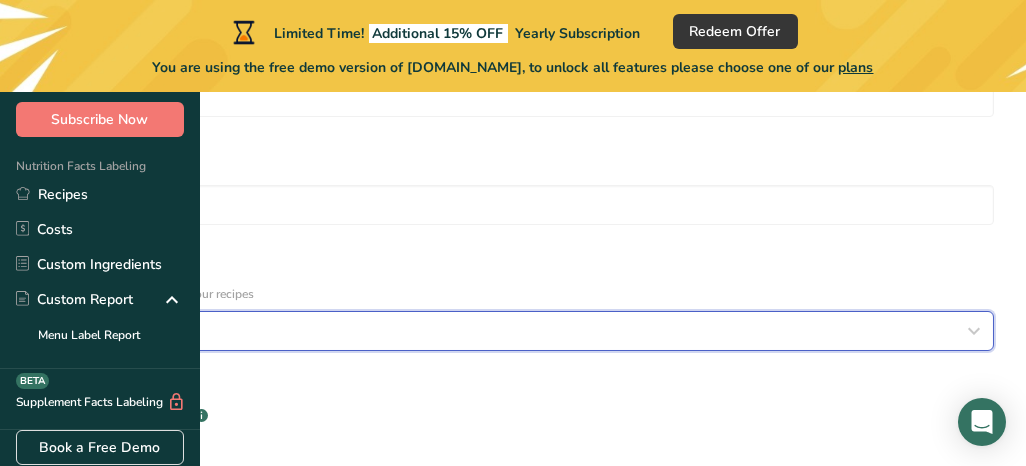 click on "Select category" at bounding box center [507, 331] 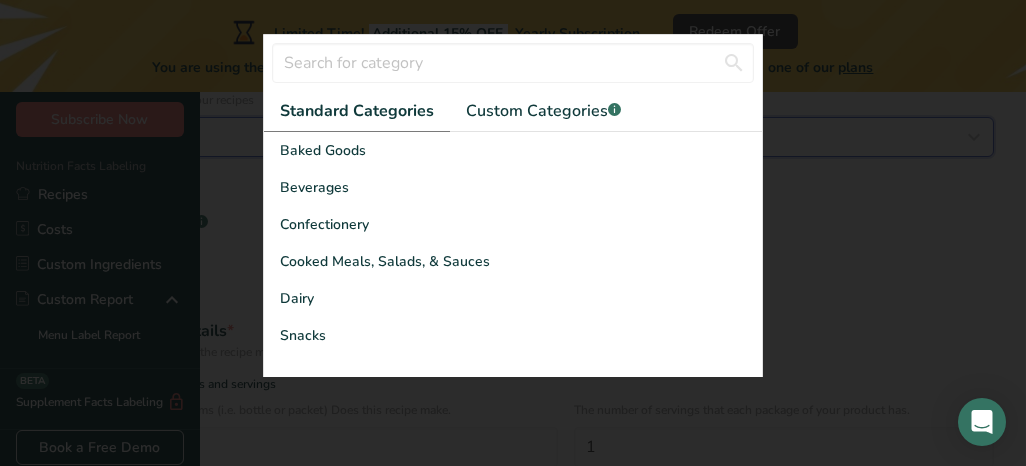 scroll, scrollTop: 349, scrollLeft: 0, axis: vertical 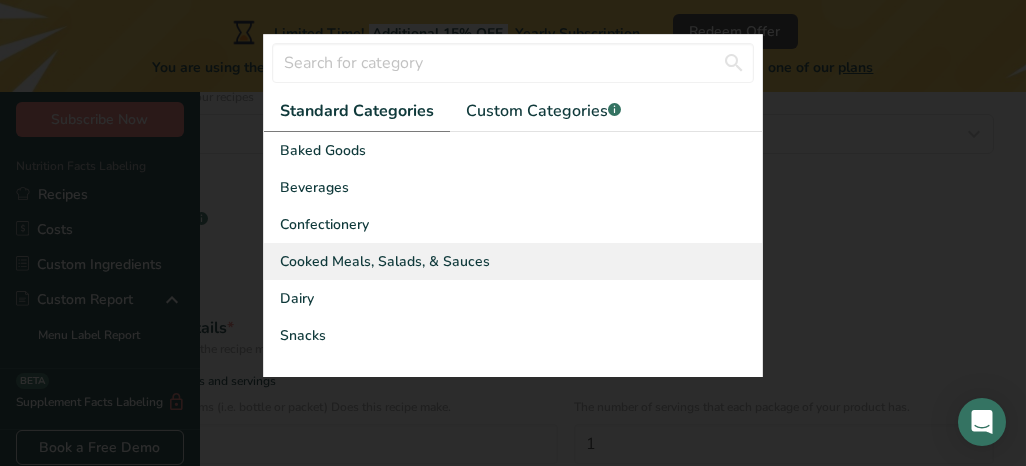 click on "Cooked Meals, Salads, & Sauces" at bounding box center [385, 261] 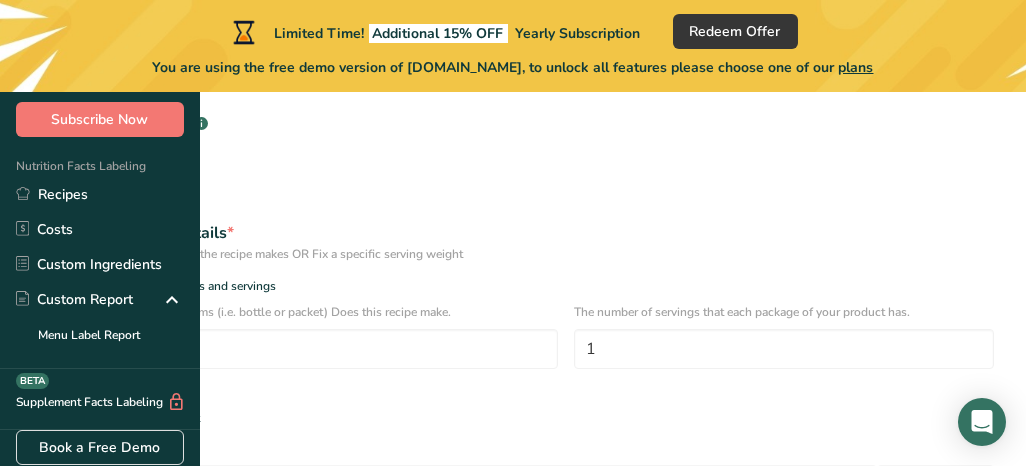 scroll, scrollTop: 457, scrollLeft: 0, axis: vertical 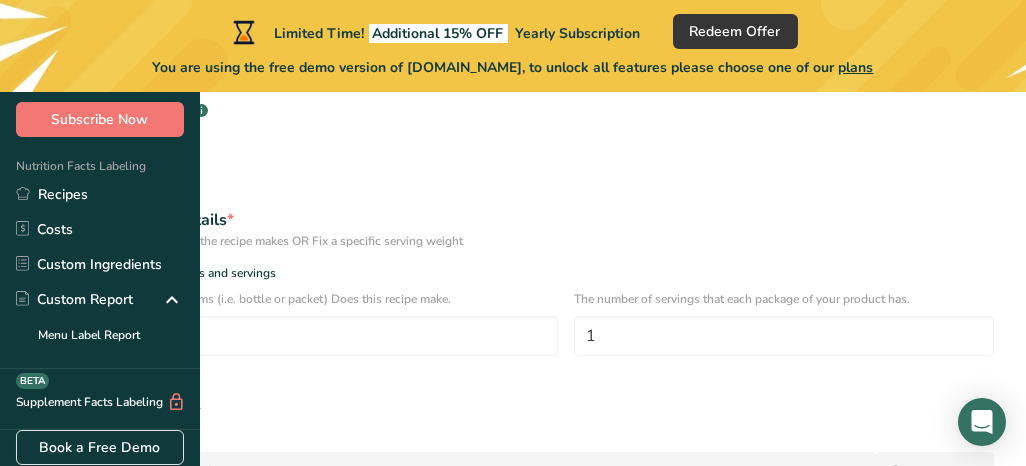 click on "Continue" at bounding box center [513, 568] 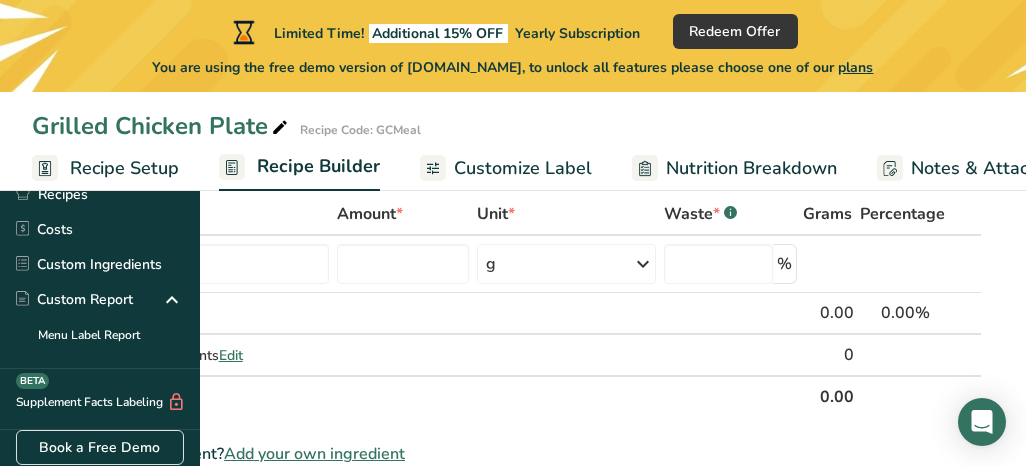 scroll, scrollTop: 86, scrollLeft: 0, axis: vertical 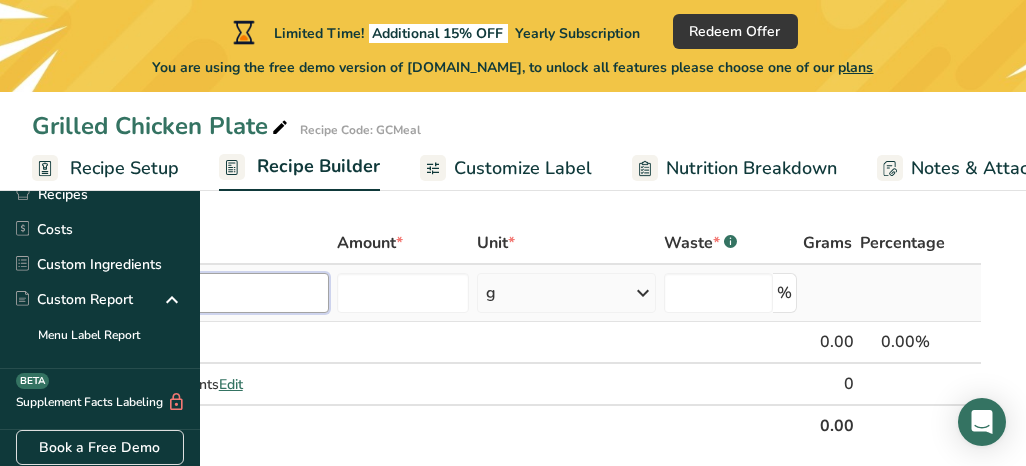 click at bounding box center [192, 293] 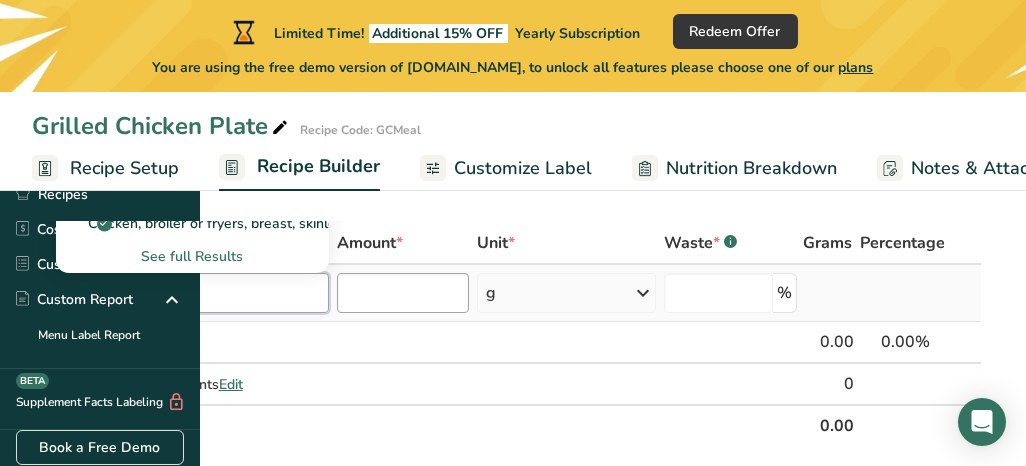 type on "Grilled Chicken" 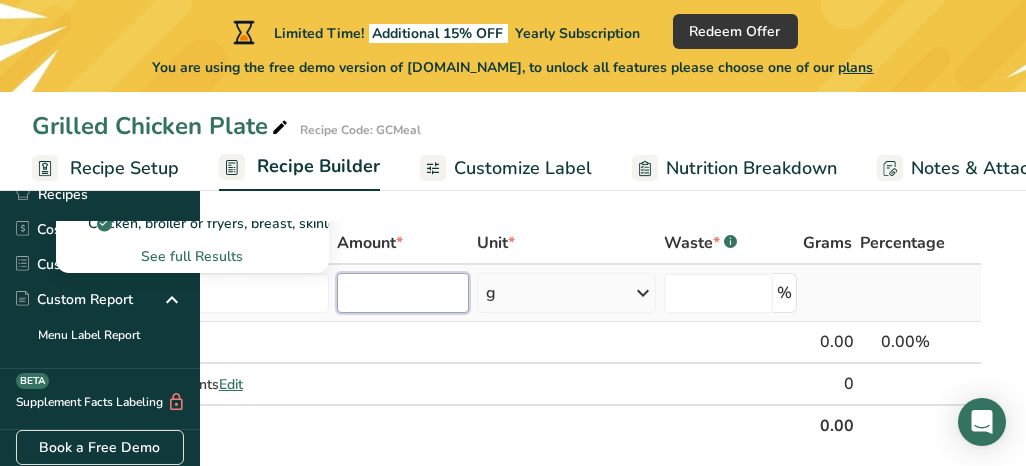 click at bounding box center [403, 293] 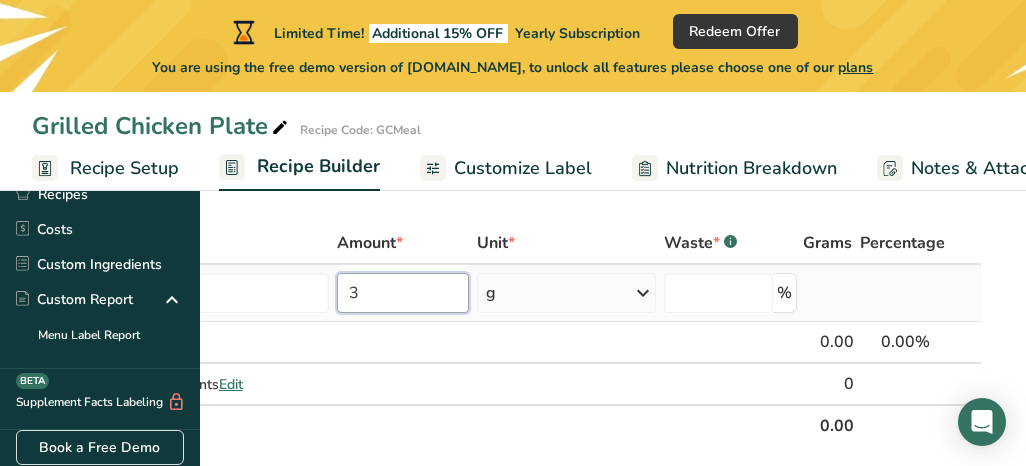 type on "3" 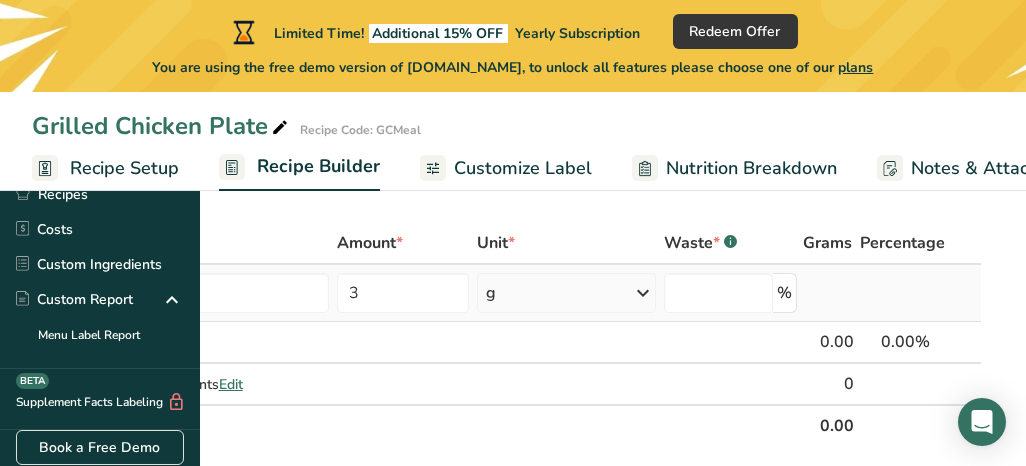 click on "g" at bounding box center [566, 293] 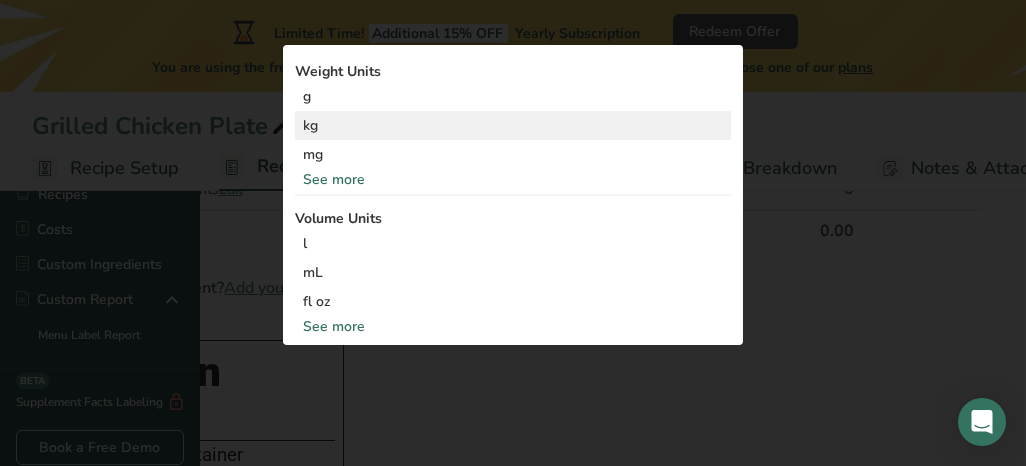 scroll, scrollTop: 287, scrollLeft: 0, axis: vertical 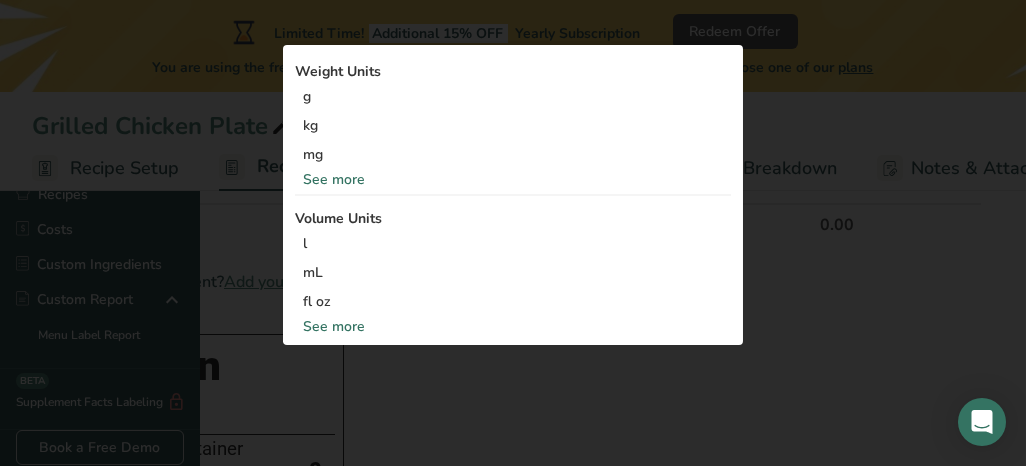 click on "See more" at bounding box center [513, 326] 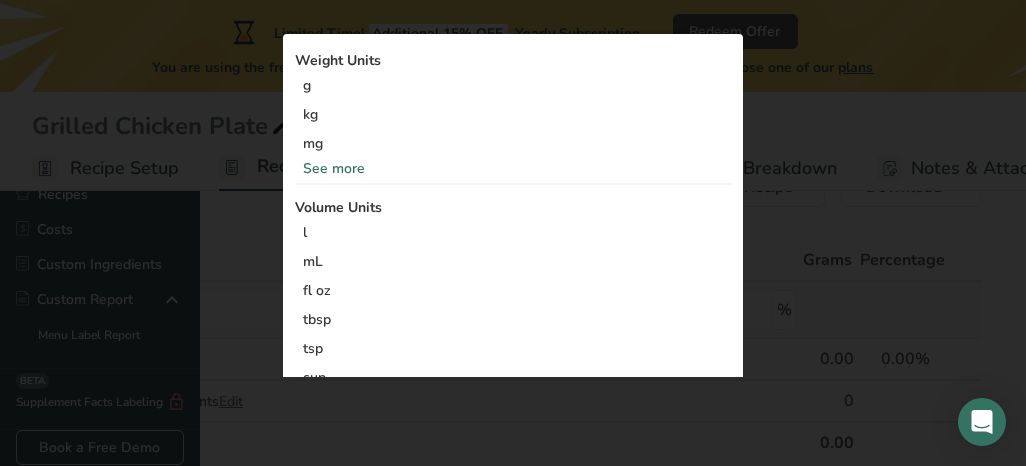 scroll, scrollTop: 67, scrollLeft: 0, axis: vertical 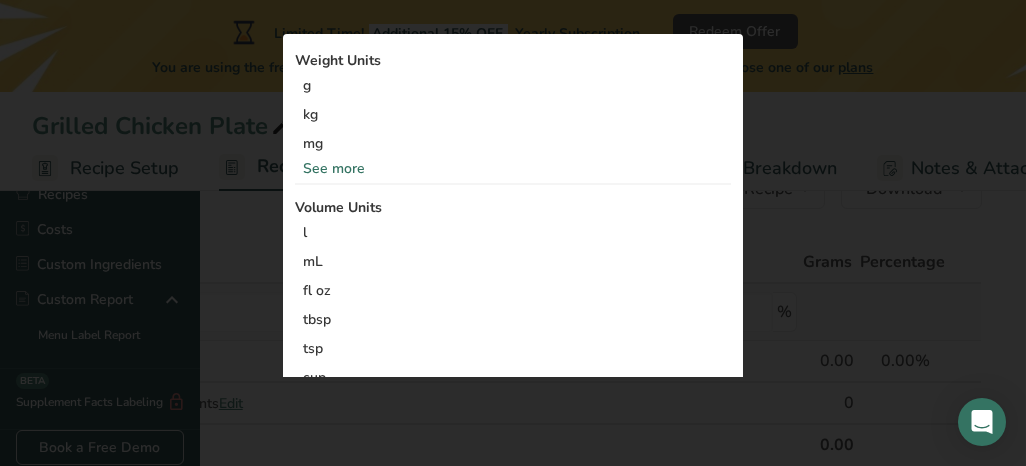 click on "3" at bounding box center (403, 312) 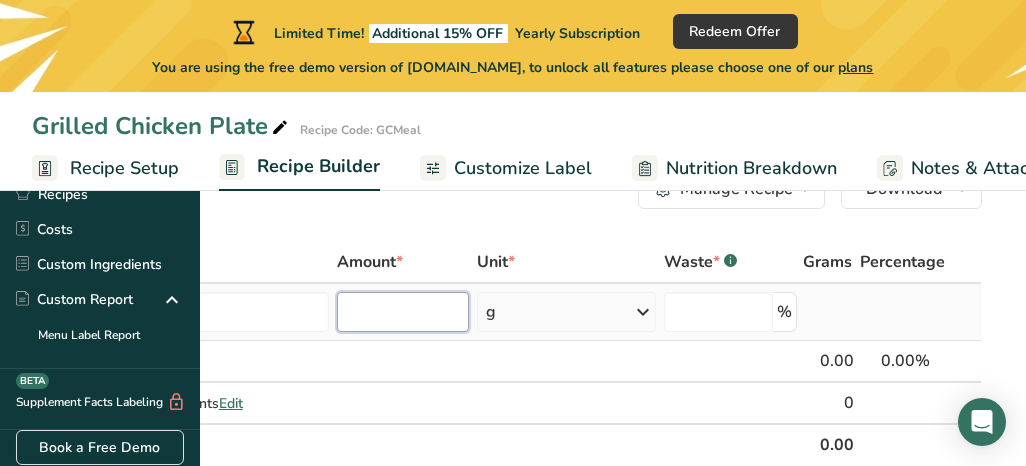 type on "4" 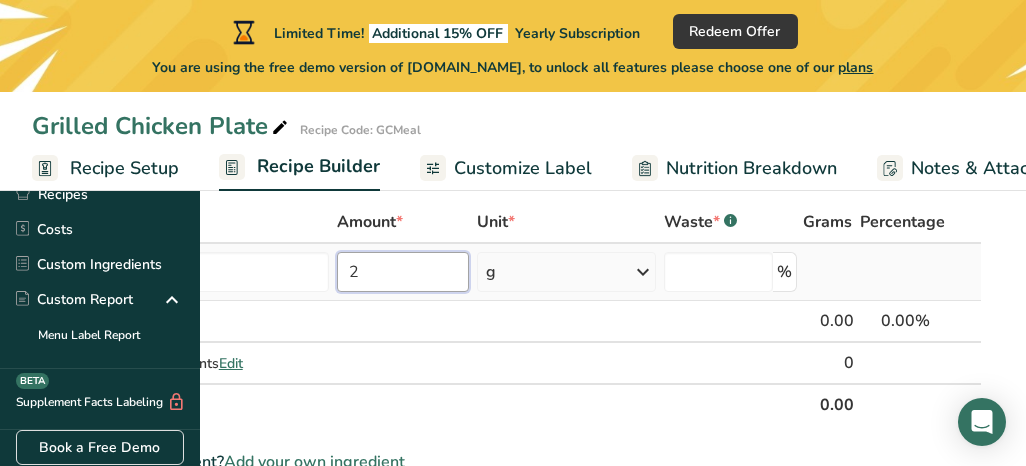 scroll, scrollTop: 125, scrollLeft: 0, axis: vertical 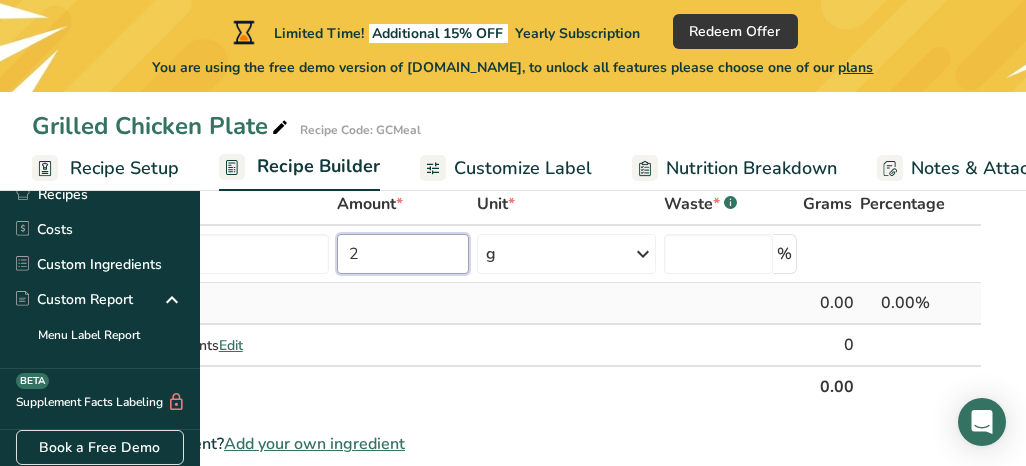 type on "2" 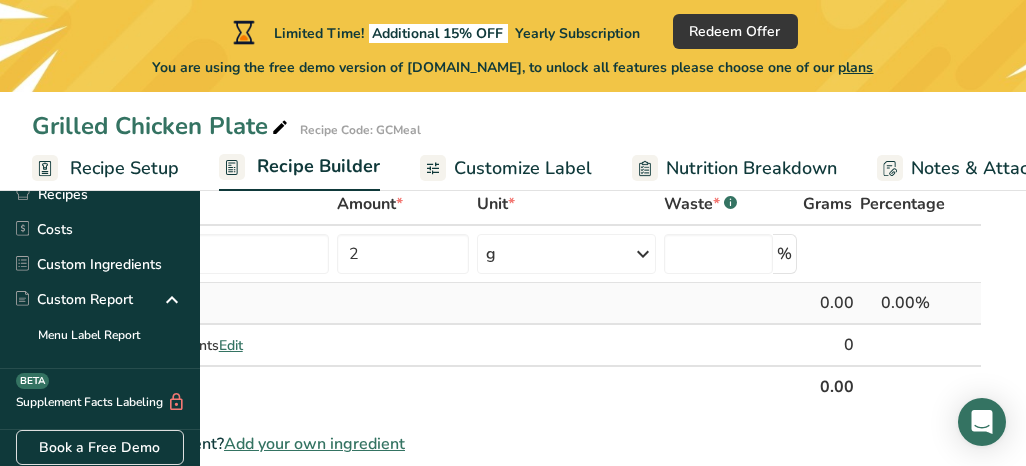 click at bounding box center [730, 304] 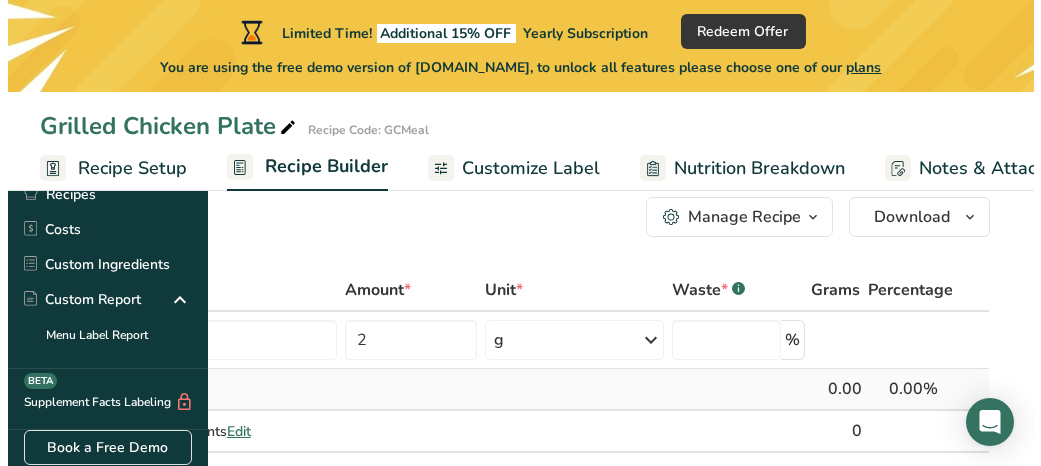 scroll, scrollTop: 44, scrollLeft: 0, axis: vertical 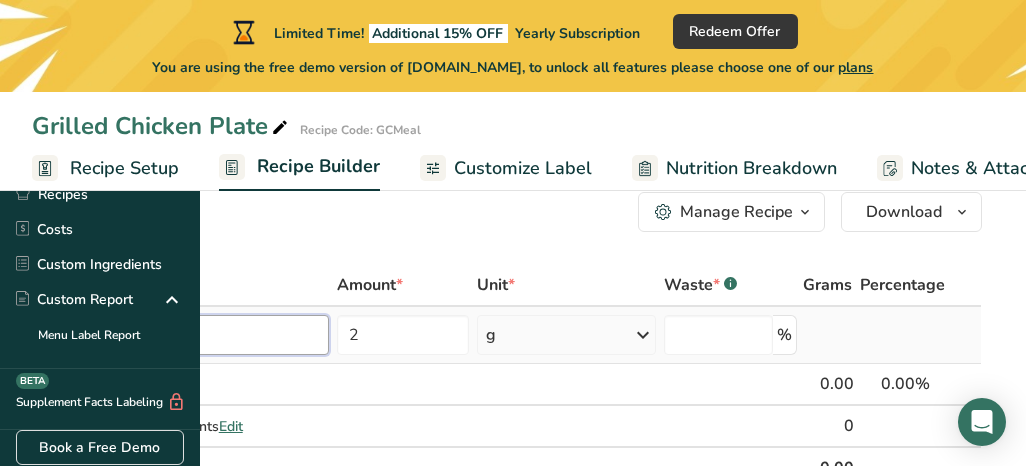 click at bounding box center (192, 335) 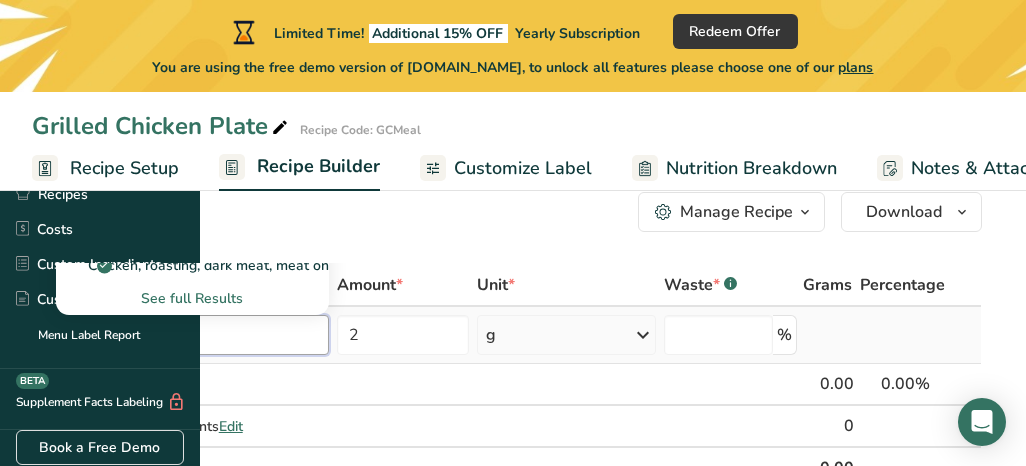 type on "Chicken" 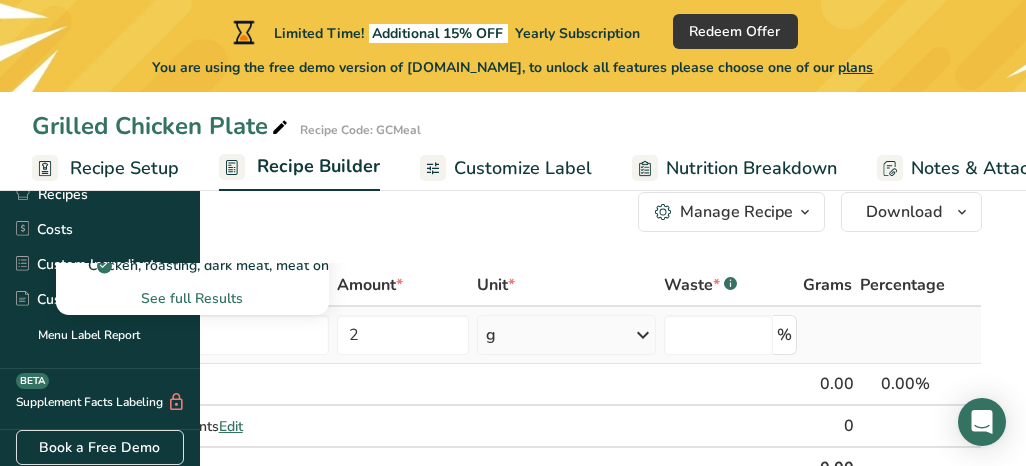click on "See full Results" at bounding box center (192, 298) 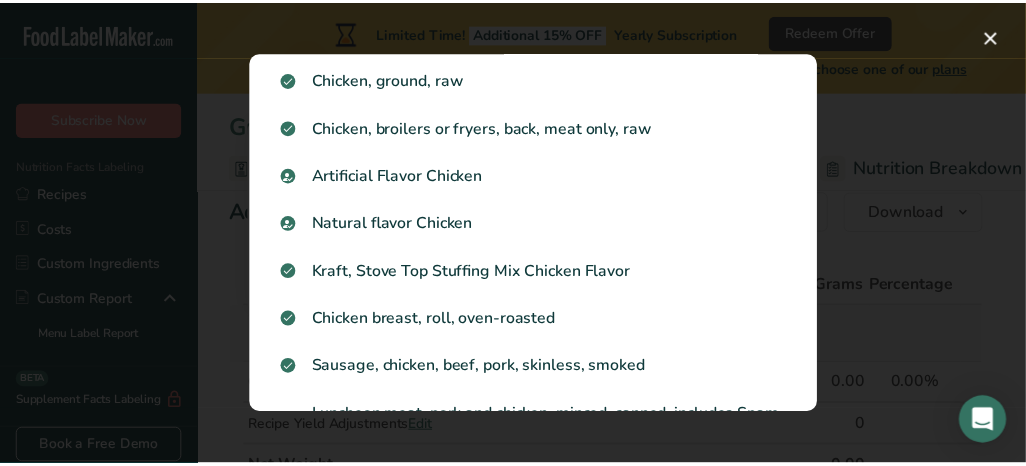scroll, scrollTop: 2337, scrollLeft: 0, axis: vertical 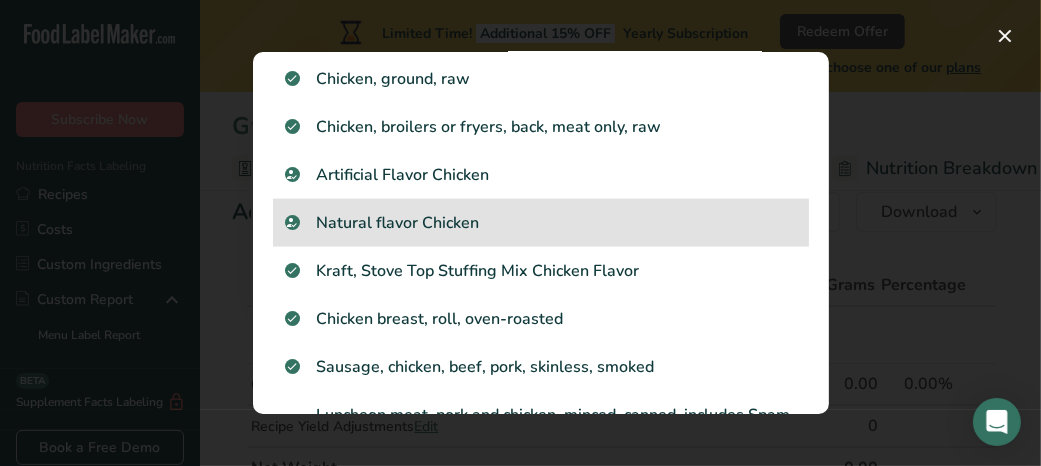 click on "Natural flavor Chicken" at bounding box center [541, 223] 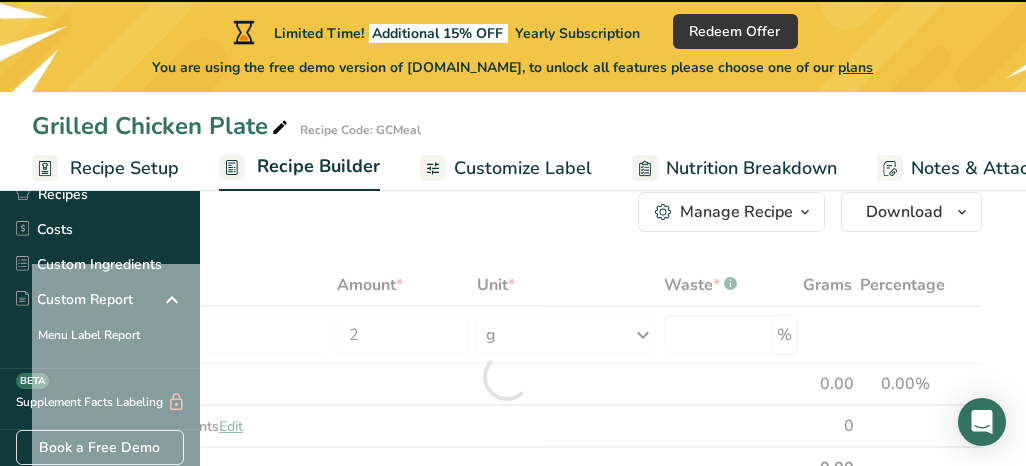 type on "0" 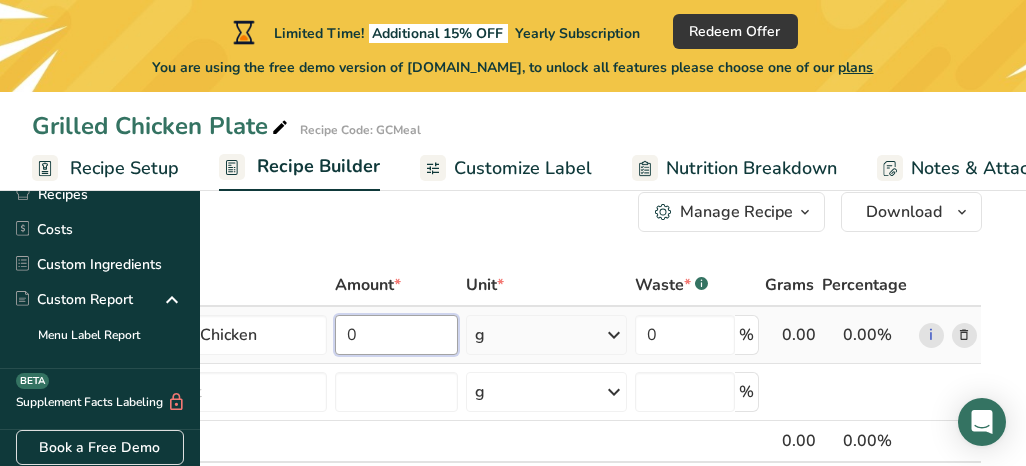 click on "0" at bounding box center (397, 335) 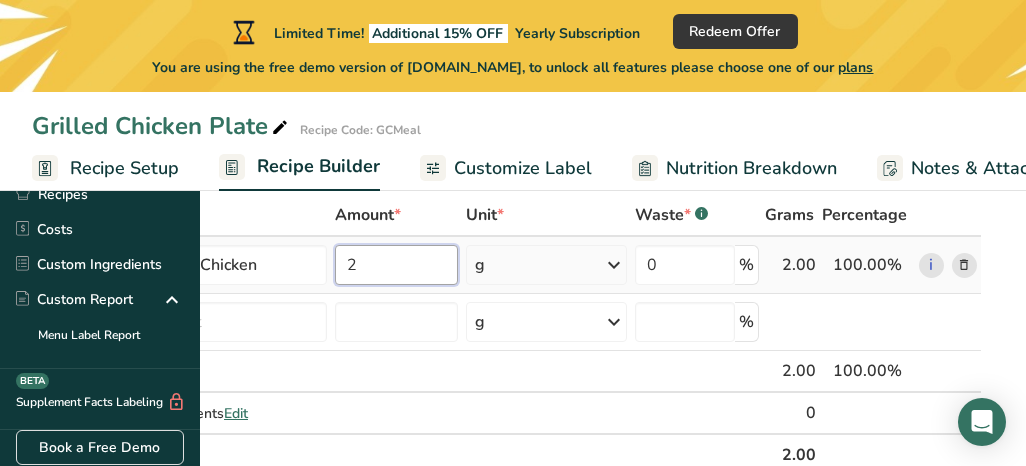 scroll, scrollTop: 118, scrollLeft: 0, axis: vertical 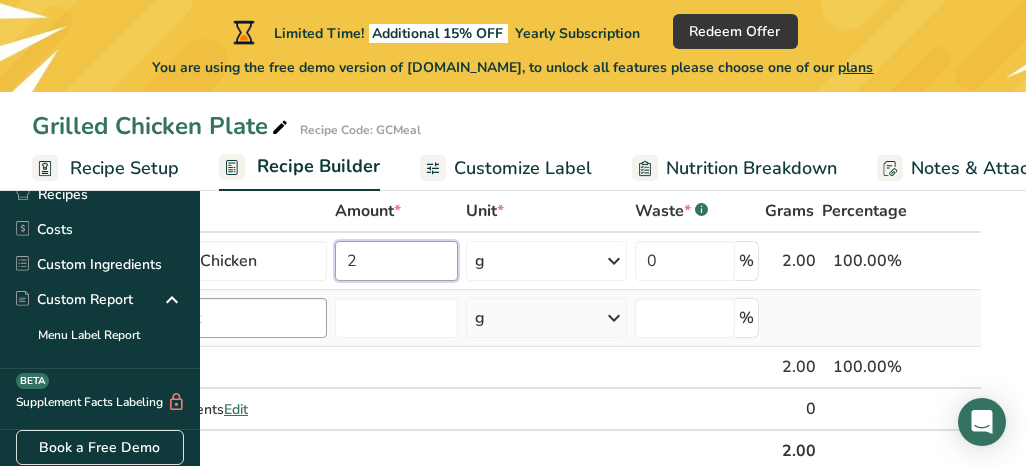 type on "2" 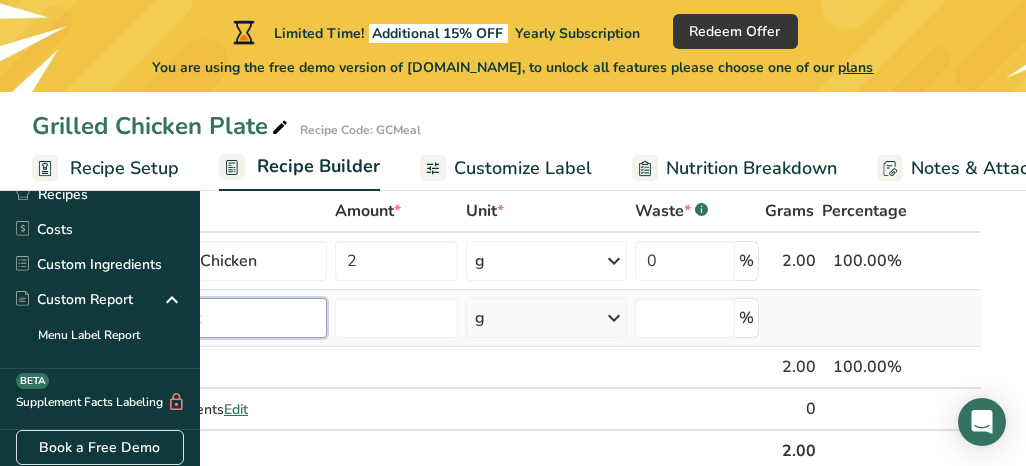 click on "Ingredient *
Amount *
Unit *
Waste *   .a-a{fill:#347362;}.b-a{fill:#fff;}          Grams
Percentage
Natural flavor Chicken
2
g
Portions
100 grams
Weight Units
g
kg
mg
See more
Volume Units
l
Volume units require a density conversion. If you know your ingredient's density enter it below. Otherwise, click on "RIA" our AI Regulatory bot - she will be able to help you
lb/ft3
g/cm3
Confirm
mL
Volume units require a density conversion. If you know your ingredient's density enter it below. Otherwise, click on "RIA" our AI Regulatory bot - she will be able to help you" at bounding box center [507, 331] 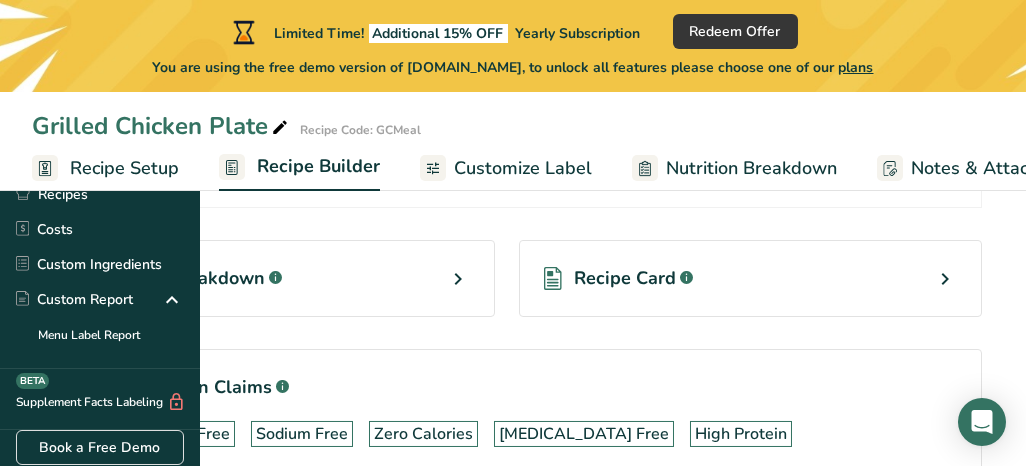 scroll, scrollTop: 1473, scrollLeft: 0, axis: vertical 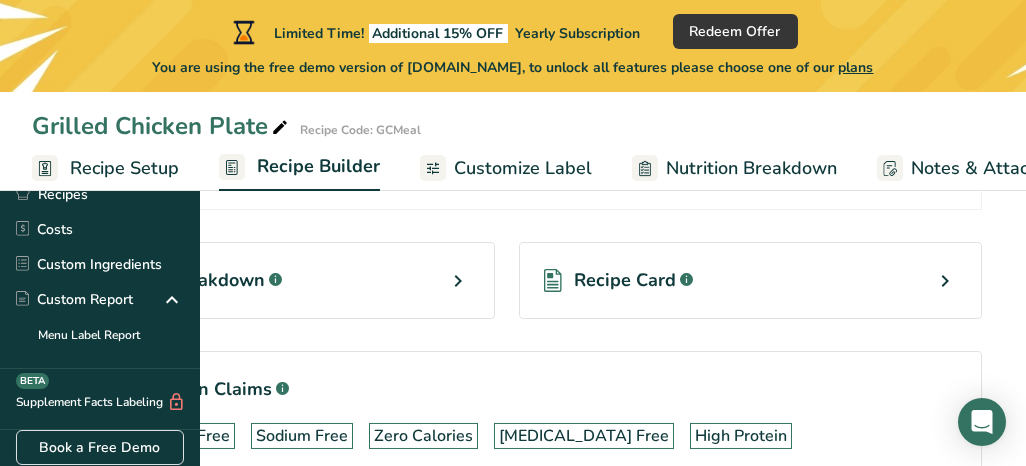 click on "Nutrition Breakdown
.a-a{fill:#347362;}.b-a{fill:#fff;}" at bounding box center [169, 280] 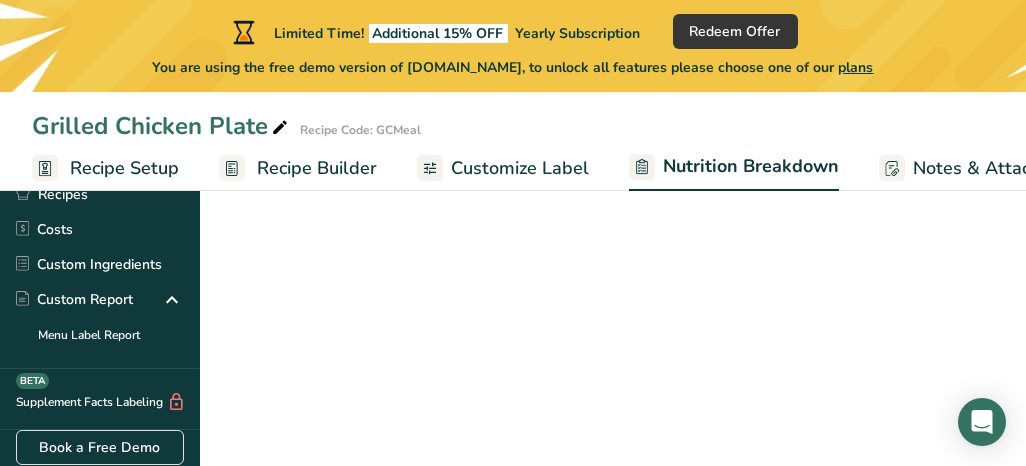 select on "Calories" 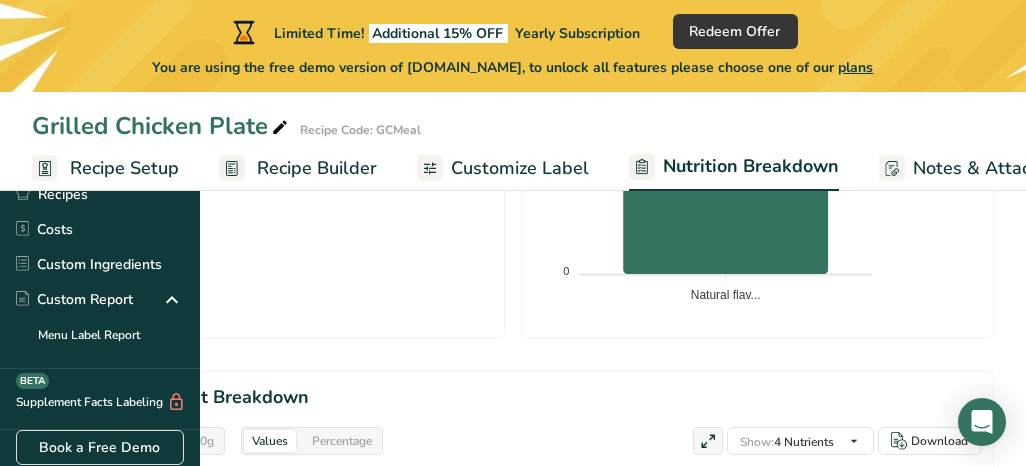 scroll, scrollTop: 901, scrollLeft: 0, axis: vertical 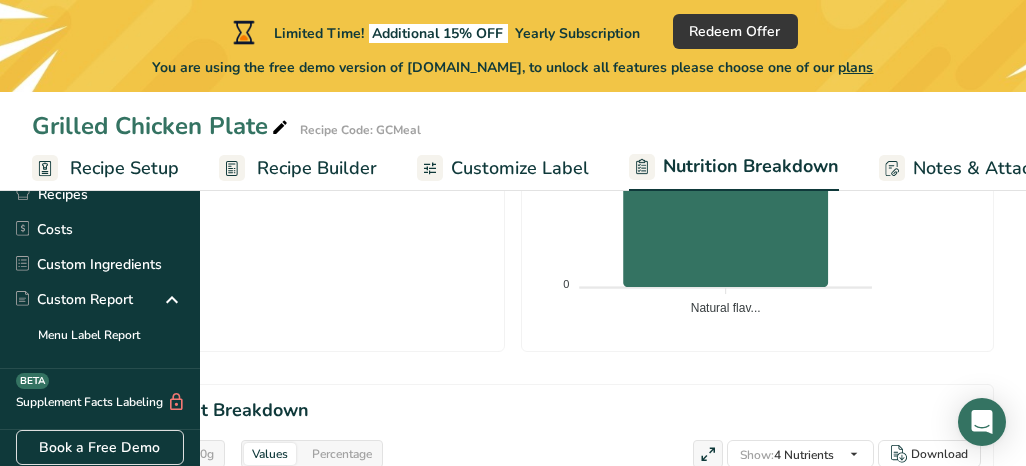 click on "Customize Label" at bounding box center (520, 168) 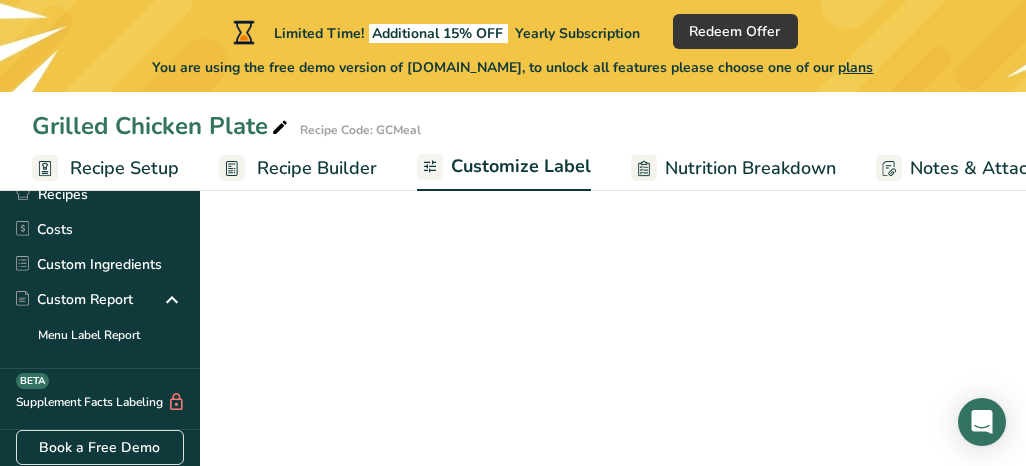 scroll, scrollTop: 807, scrollLeft: 0, axis: vertical 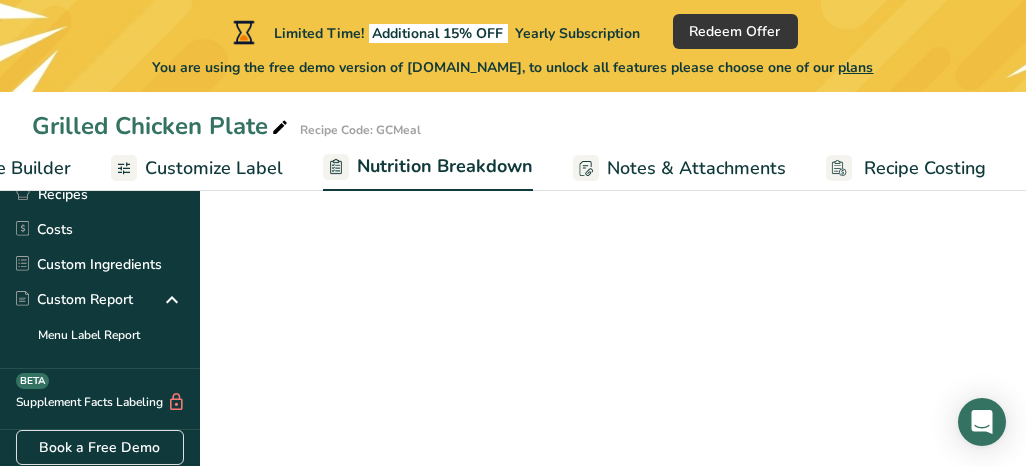 select on "Calories" 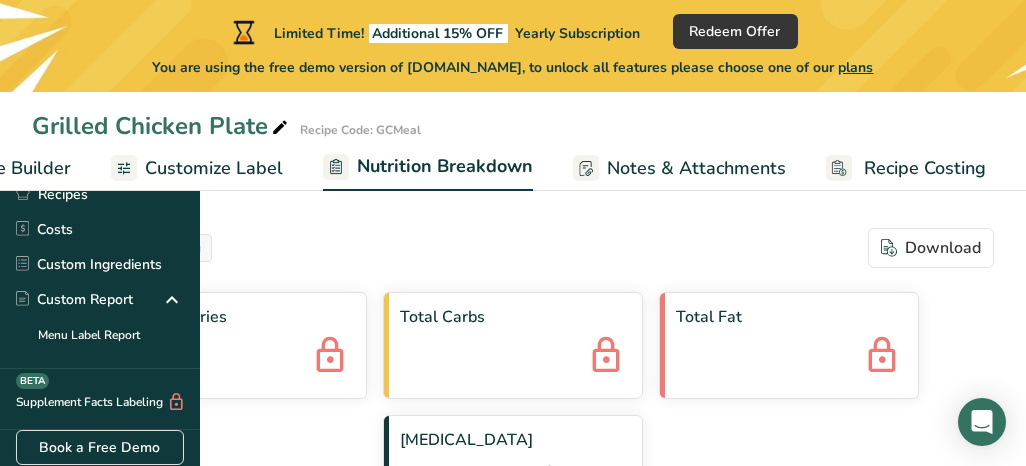 scroll, scrollTop: 901, scrollLeft: 0, axis: vertical 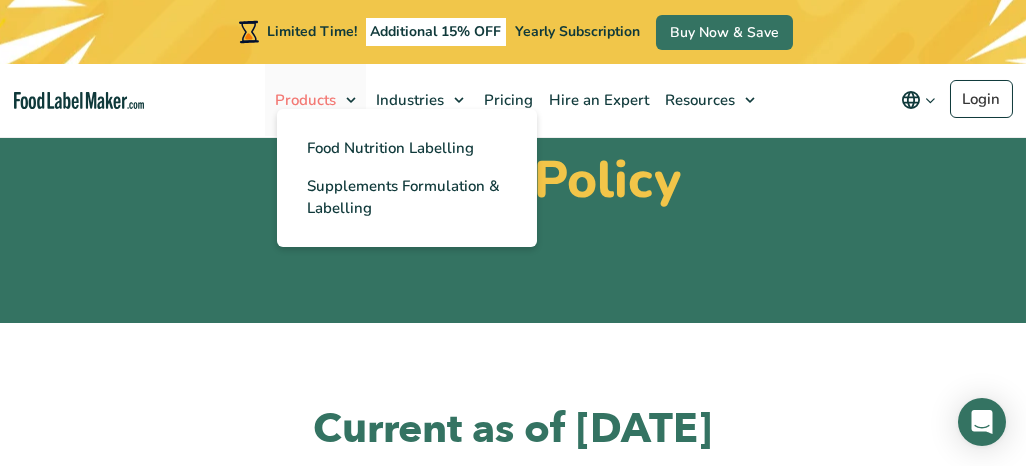 click on "Products" at bounding box center (315, 100) 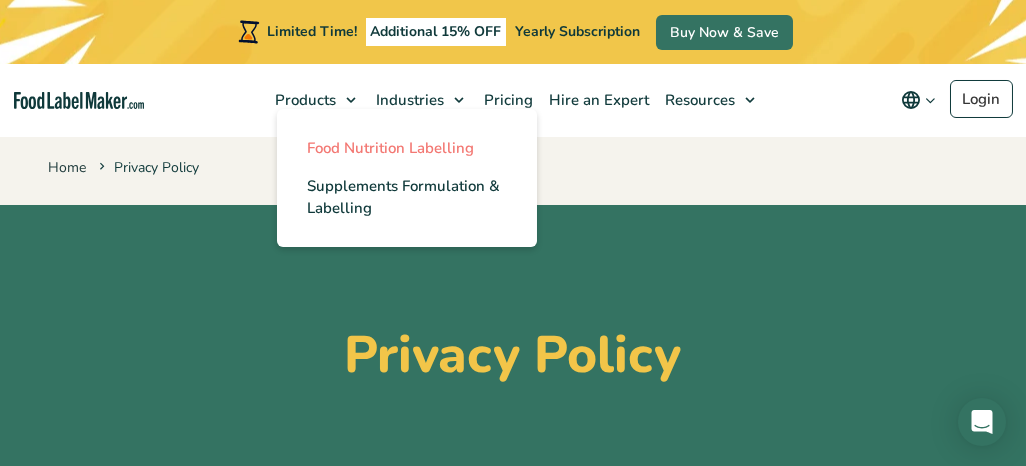 click on "Food Nutrition Labelling" at bounding box center [390, 148] 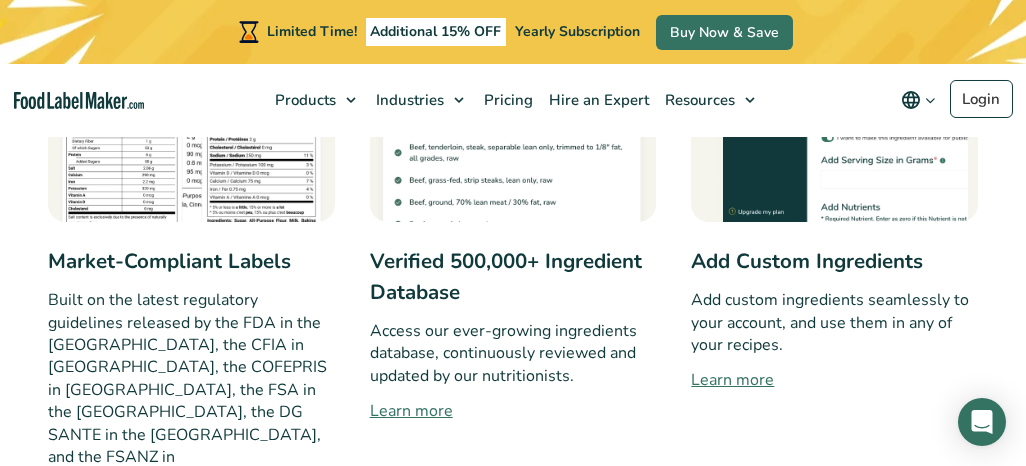 scroll, scrollTop: 1364, scrollLeft: 0, axis: vertical 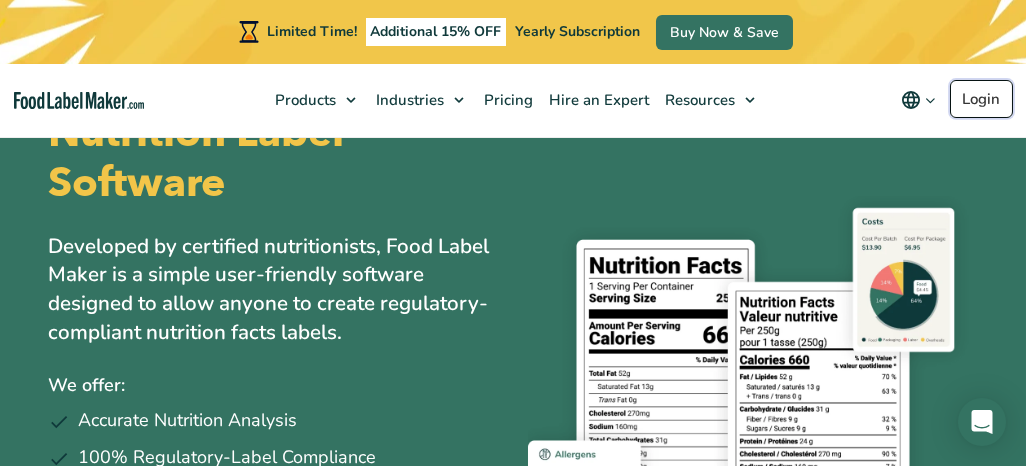 click on "Login" at bounding box center [981, 99] 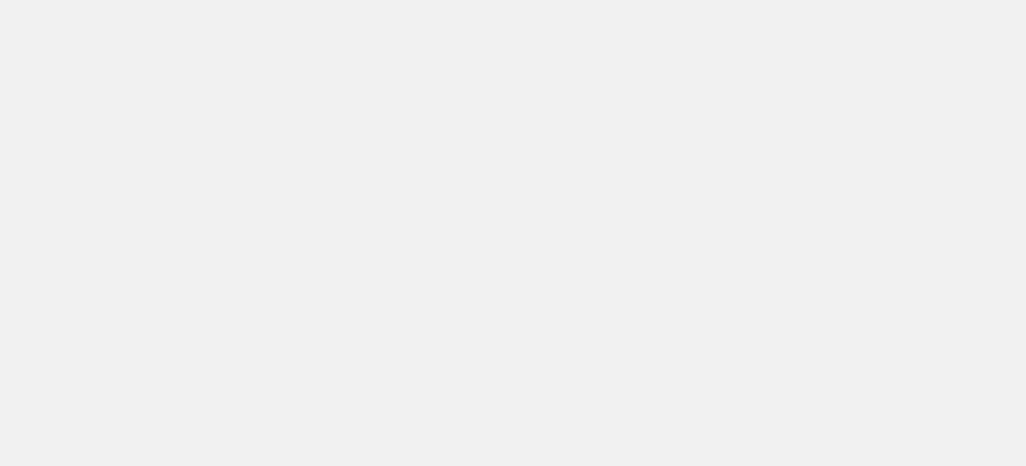 scroll, scrollTop: 0, scrollLeft: 0, axis: both 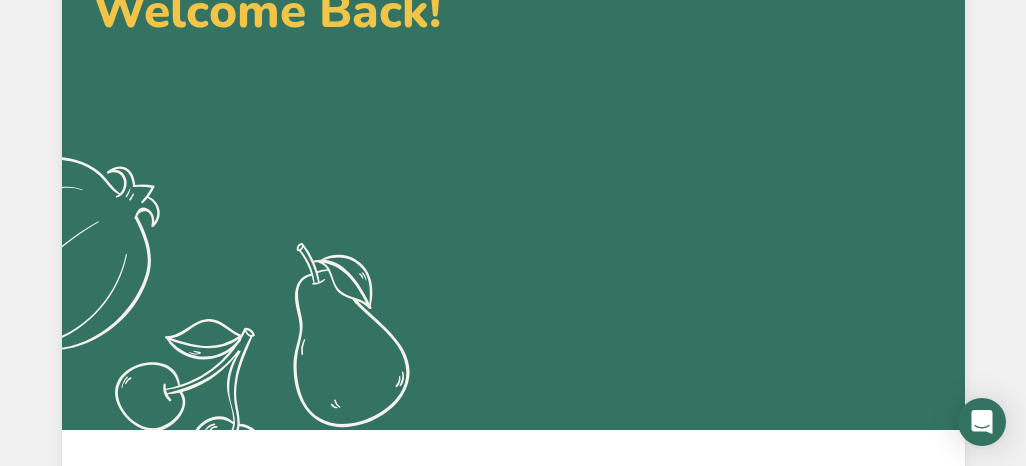 click on "[EMAIL_ADDRESS][DOMAIN_NAME]" at bounding box center [513, 770] 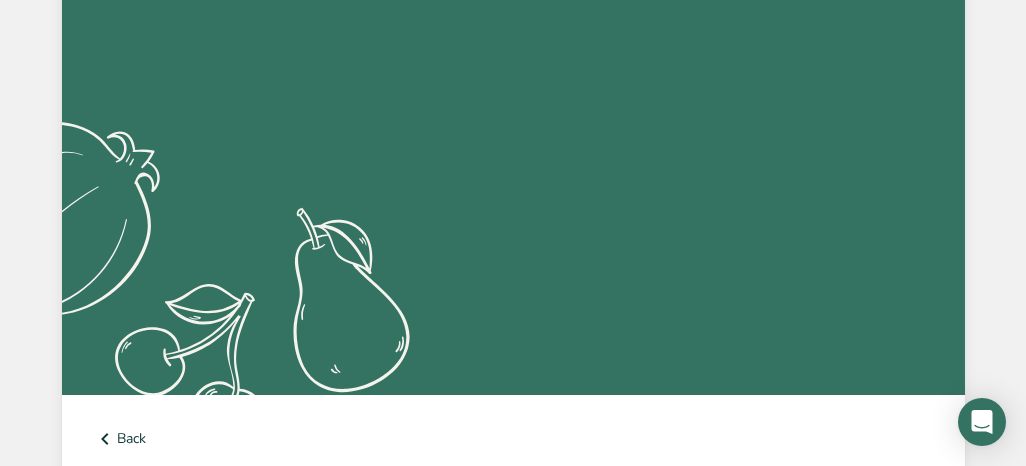 scroll, scrollTop: 186, scrollLeft: 0, axis: vertical 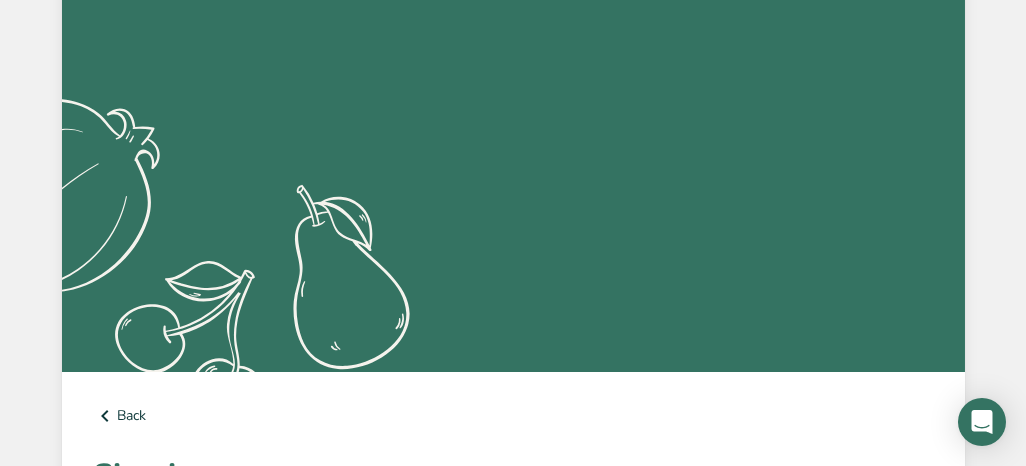 type on "hobbsleticia@gmail.com" 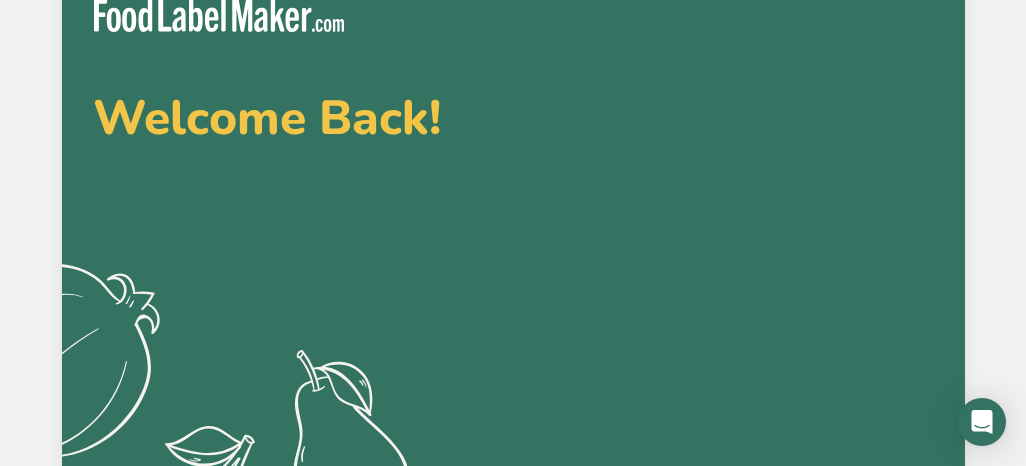 scroll, scrollTop: 0, scrollLeft: 0, axis: both 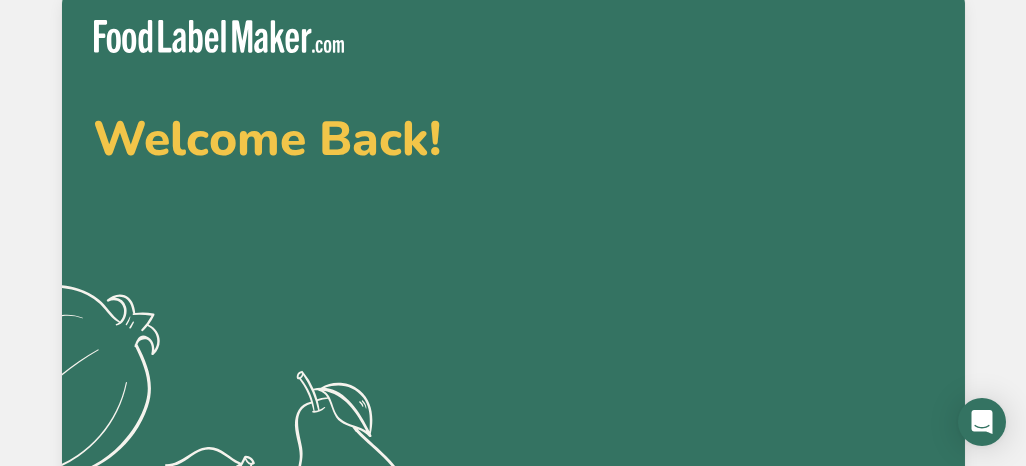 click on "Back" at bounding box center (513, 602) 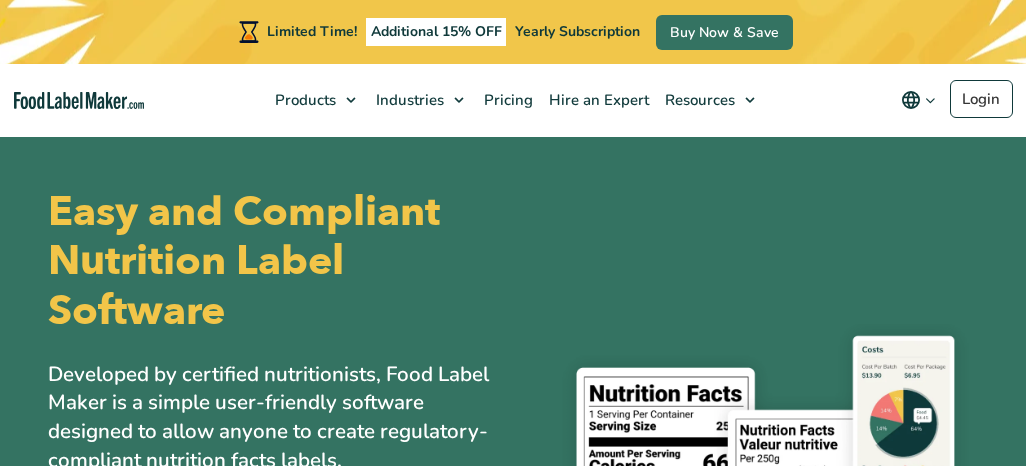 scroll, scrollTop: 0, scrollLeft: 0, axis: both 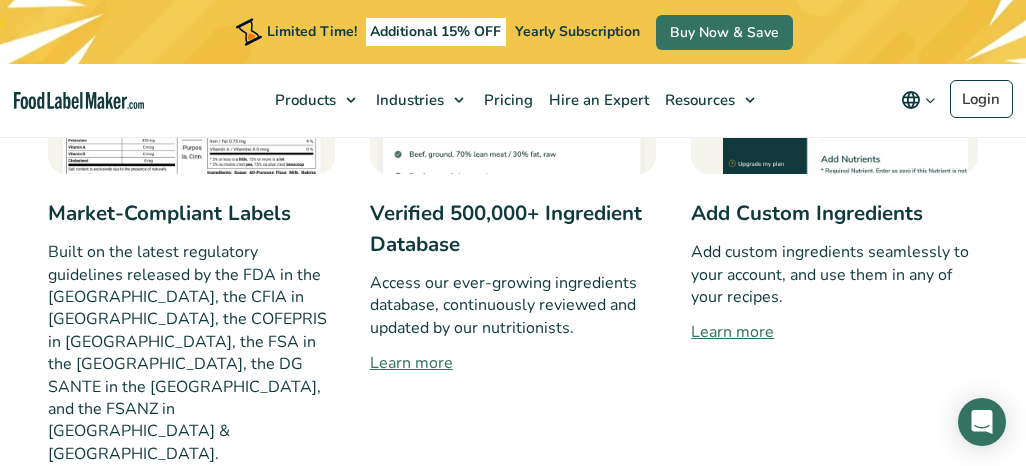 click on "Market-Compliant Labels" at bounding box center [191, 213] 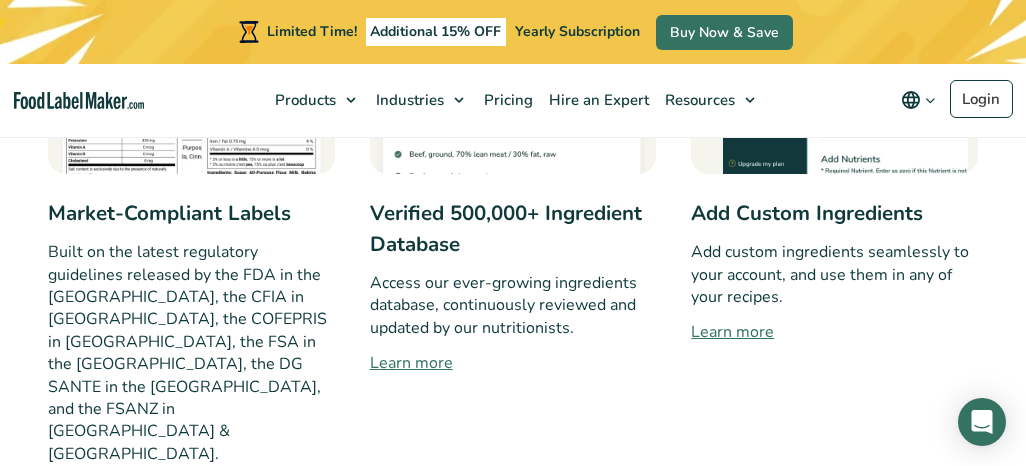 click on "Learn more" at bounding box center [191, 489] 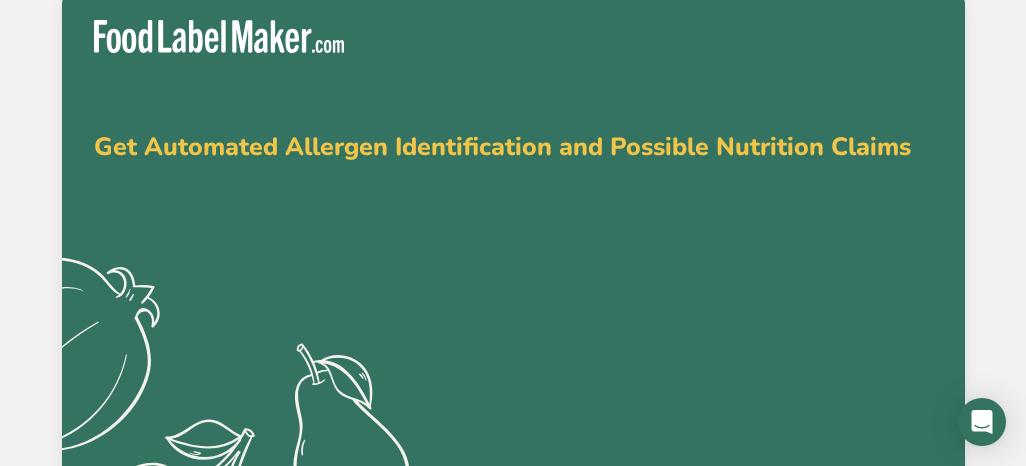 scroll, scrollTop: 0, scrollLeft: 0, axis: both 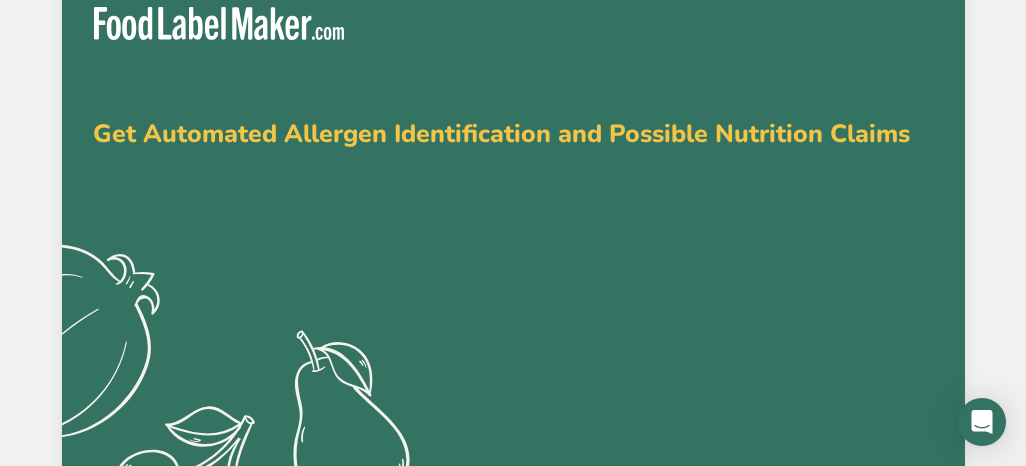 click on "Sign in" at bounding box center [242, 699] 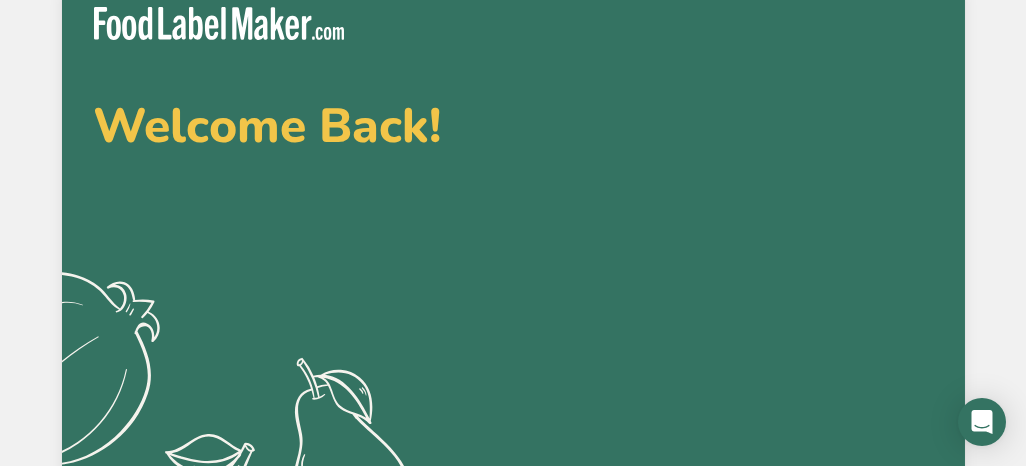 scroll, scrollTop: 0, scrollLeft: 0, axis: both 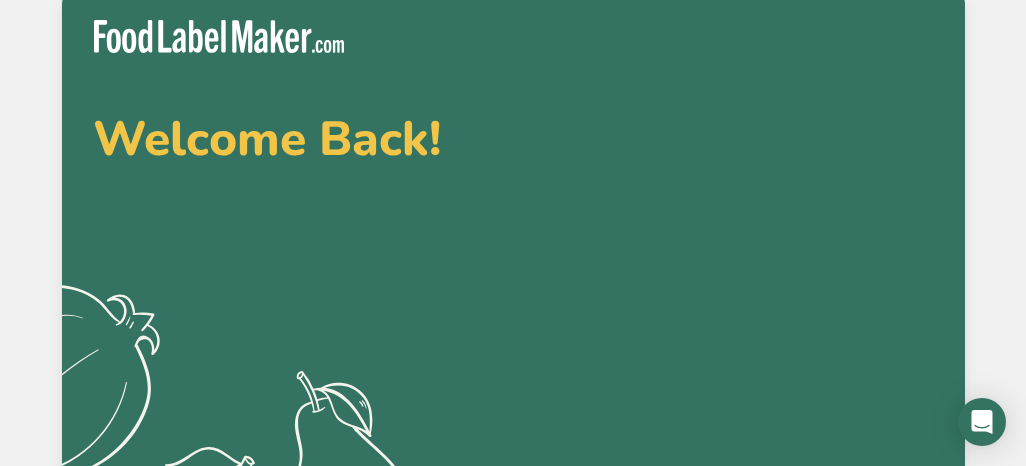 type on "[EMAIL_ADDRESS][DOMAIN_NAME]" 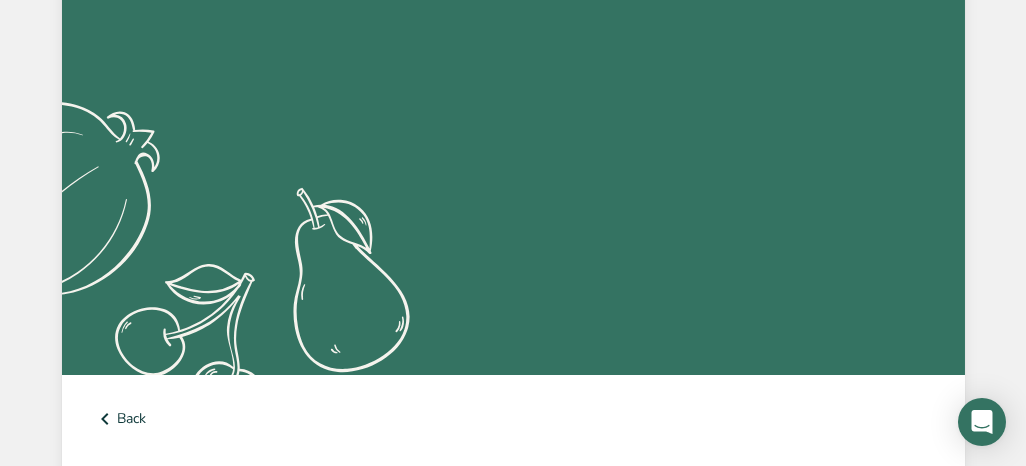 scroll, scrollTop: 186, scrollLeft: 0, axis: vertical 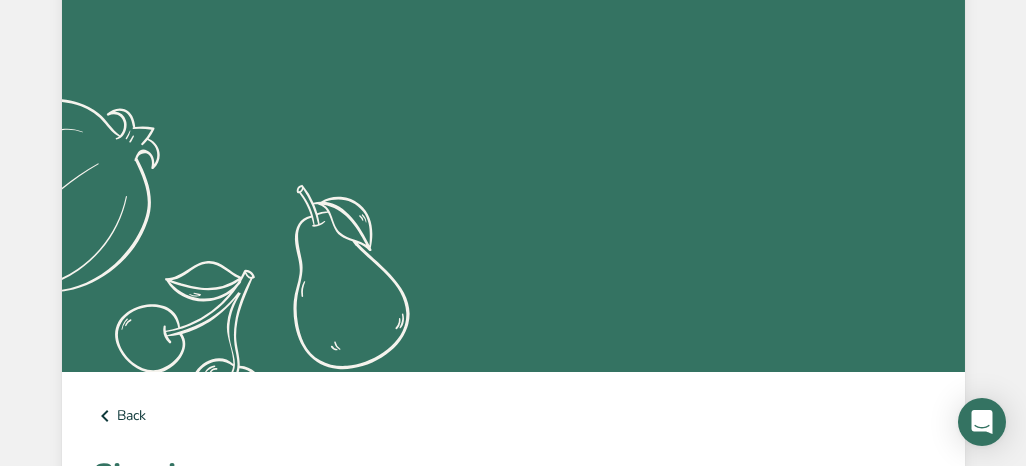 click on "Sign in" at bounding box center (160, 905) 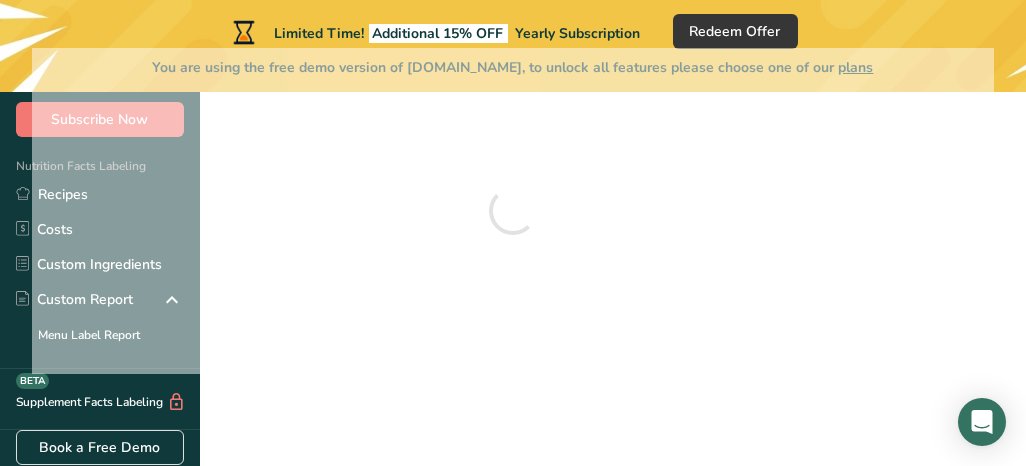 scroll, scrollTop: 0, scrollLeft: 0, axis: both 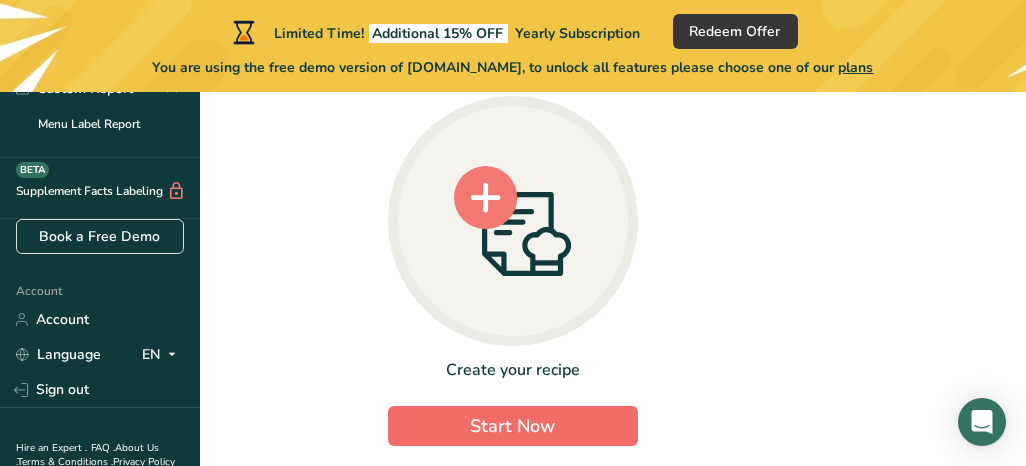 click on "Start Now" at bounding box center [513, 426] 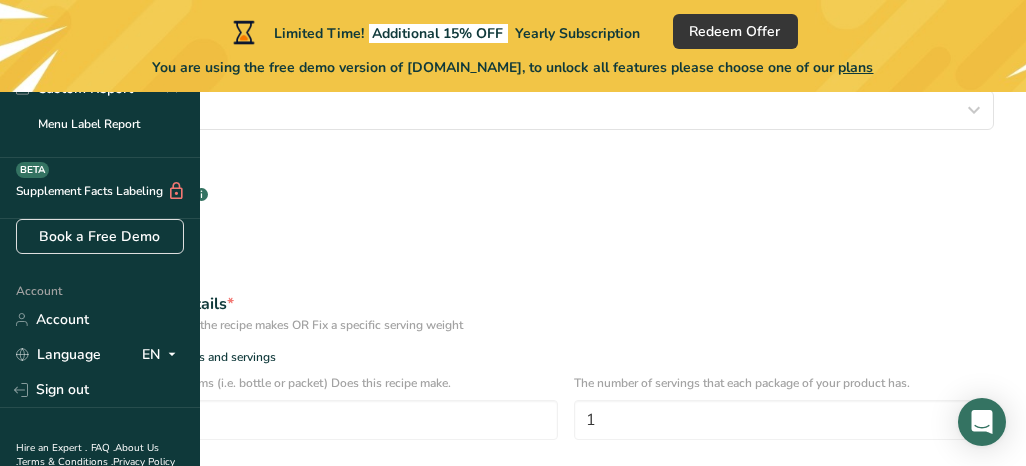 scroll, scrollTop: 378, scrollLeft: 0, axis: vertical 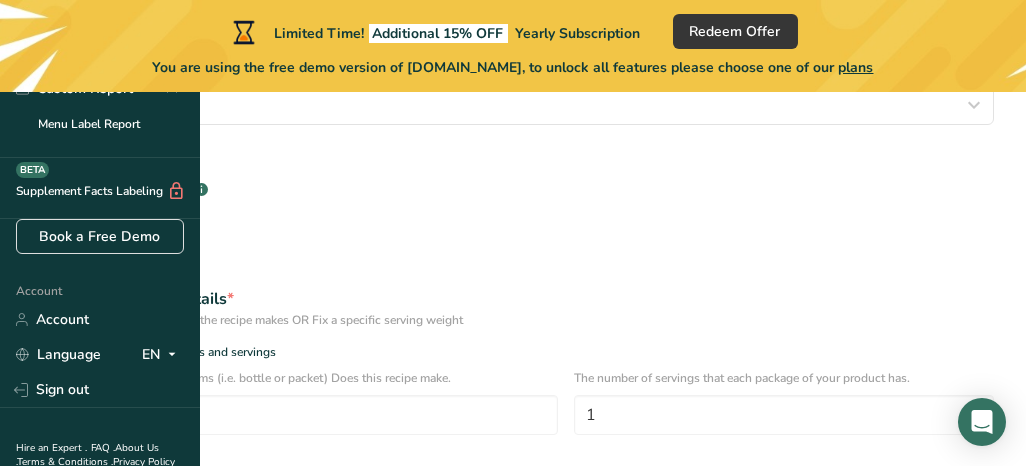 click at bounding box center [39, 484] 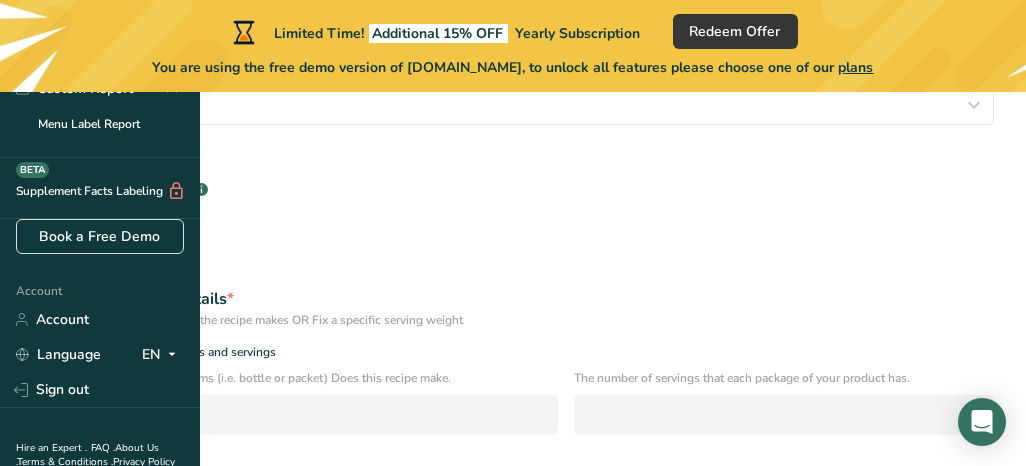 click at bounding box center (454, 551) 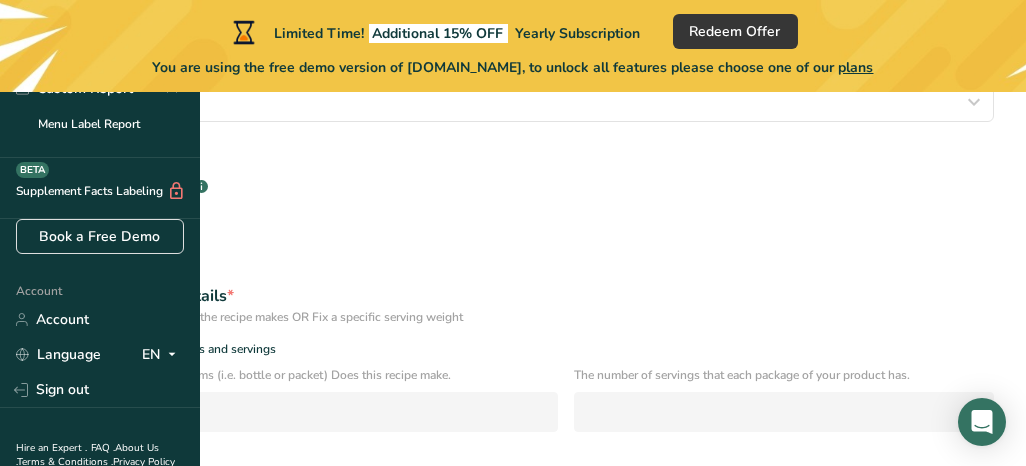 type on "3" 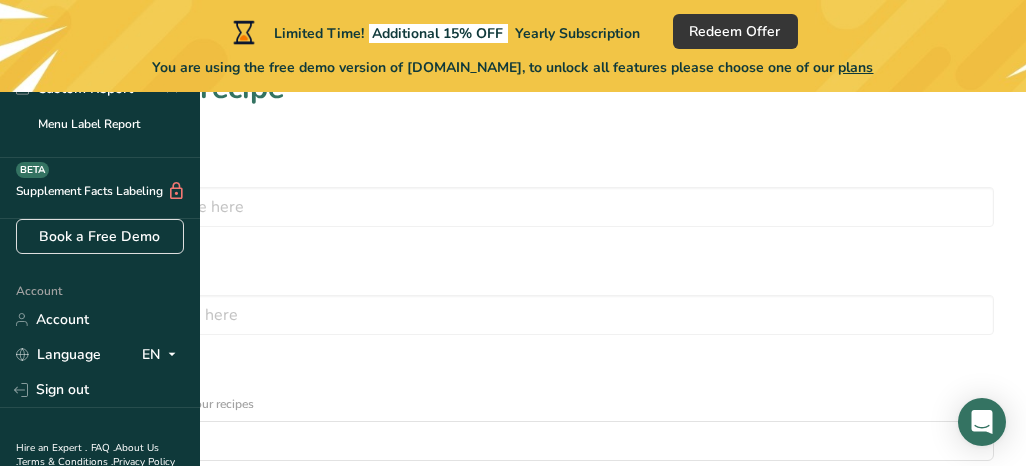 scroll, scrollTop: 0, scrollLeft: 0, axis: both 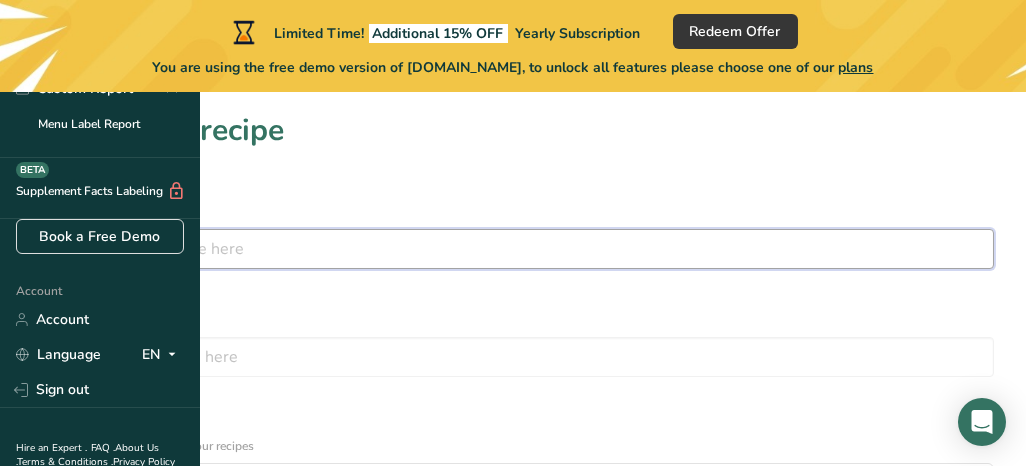 click at bounding box center (513, 249) 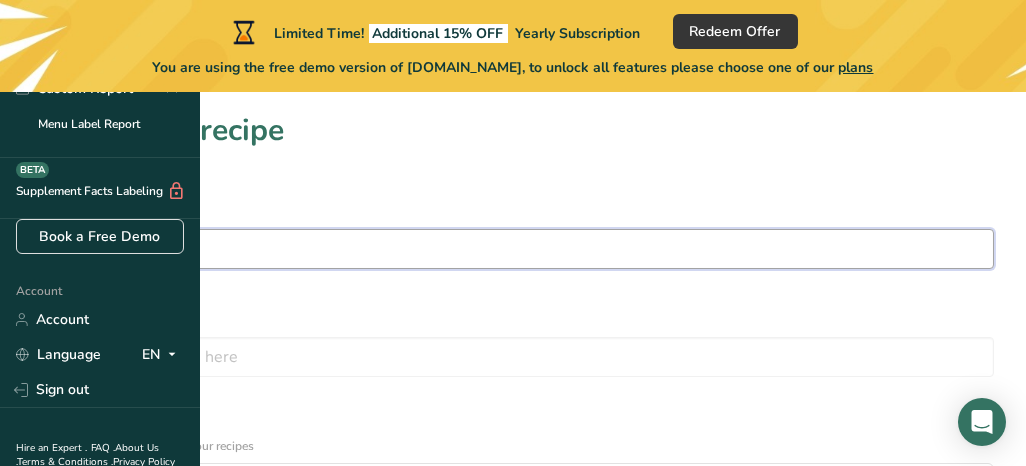 type on "Grilled Chicken" 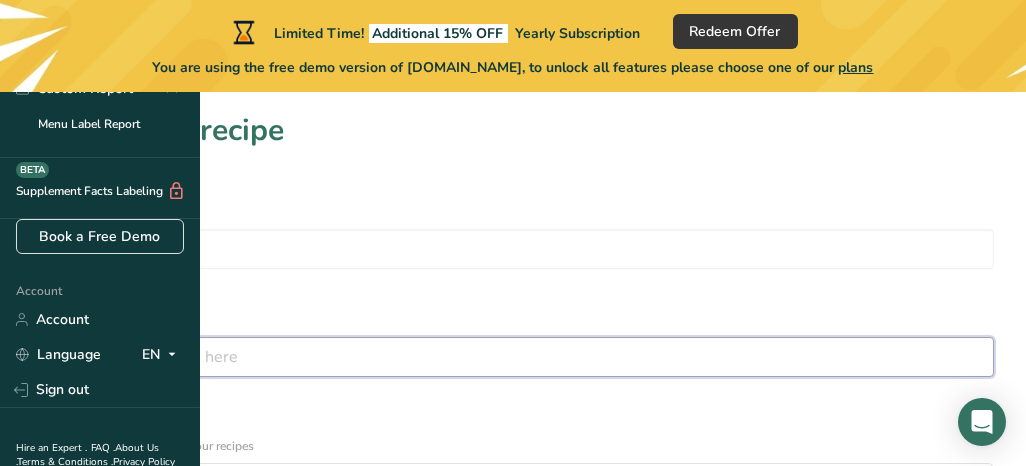 click at bounding box center (513, 357) 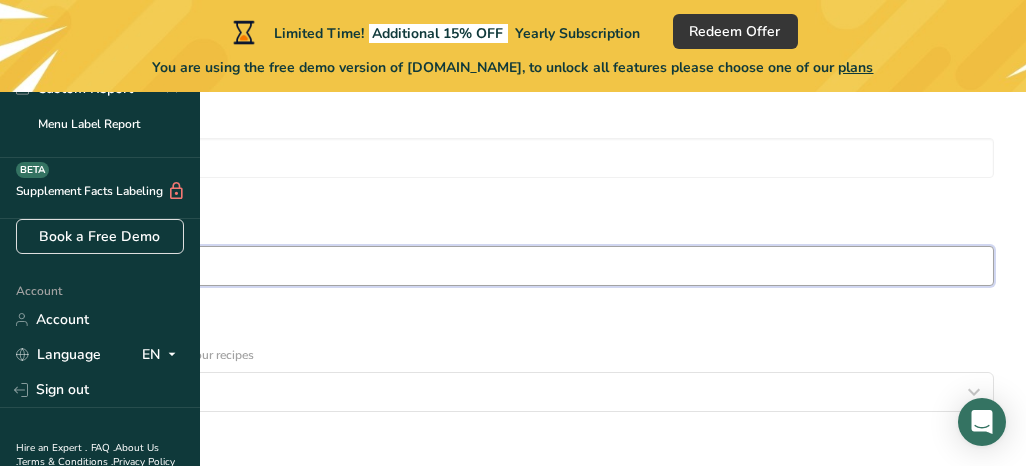 scroll, scrollTop: 92, scrollLeft: 0, axis: vertical 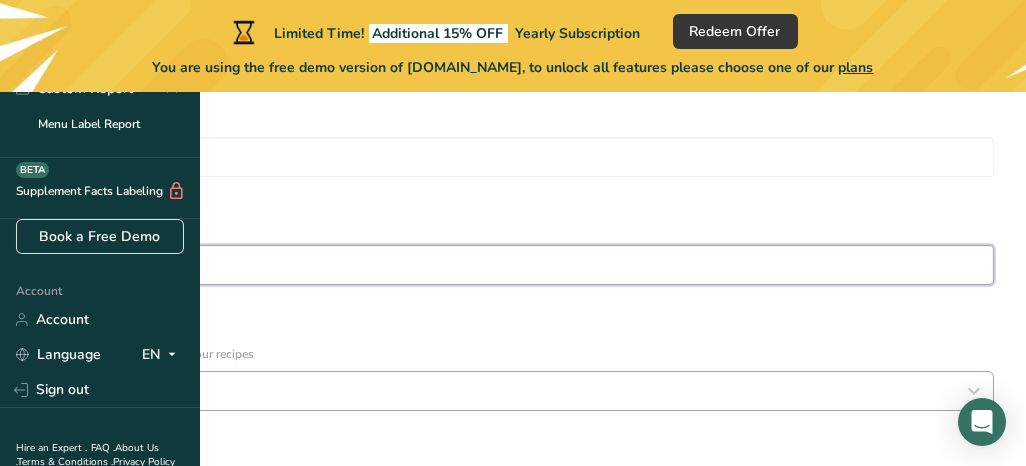 type on "GCmeal" 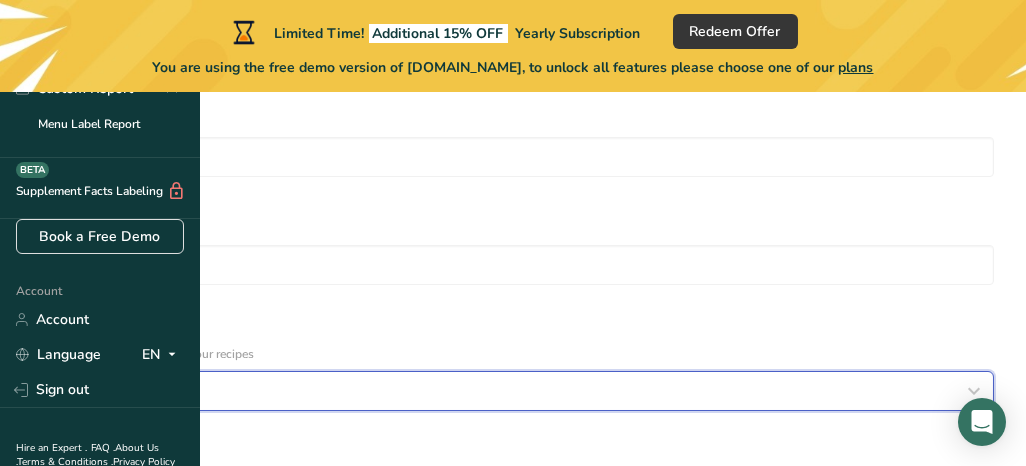 click on "Select category" at bounding box center [507, 391] 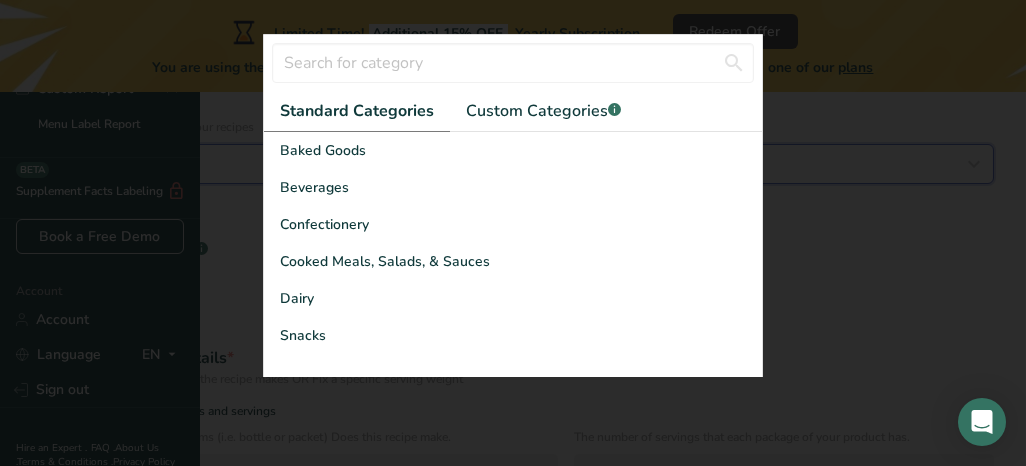scroll, scrollTop: 340, scrollLeft: 0, axis: vertical 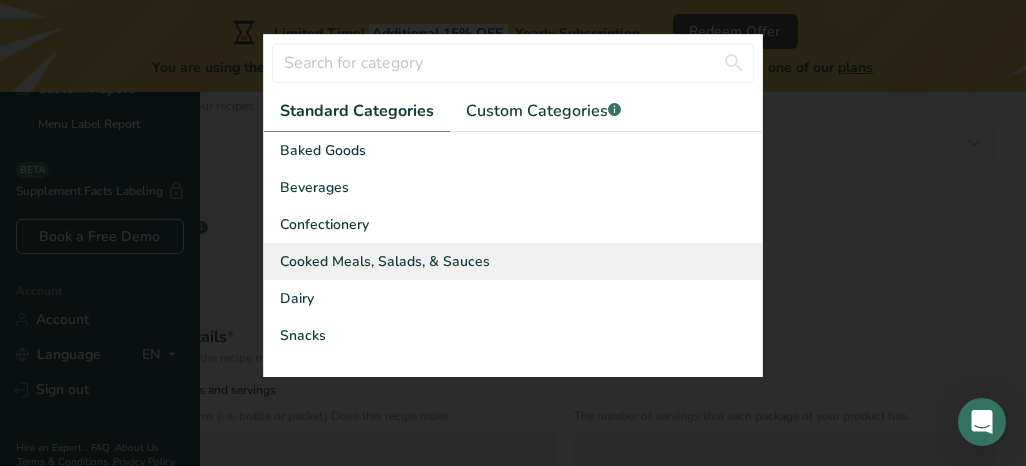 click on "Cooked Meals, Salads, & Sauces" at bounding box center [385, 261] 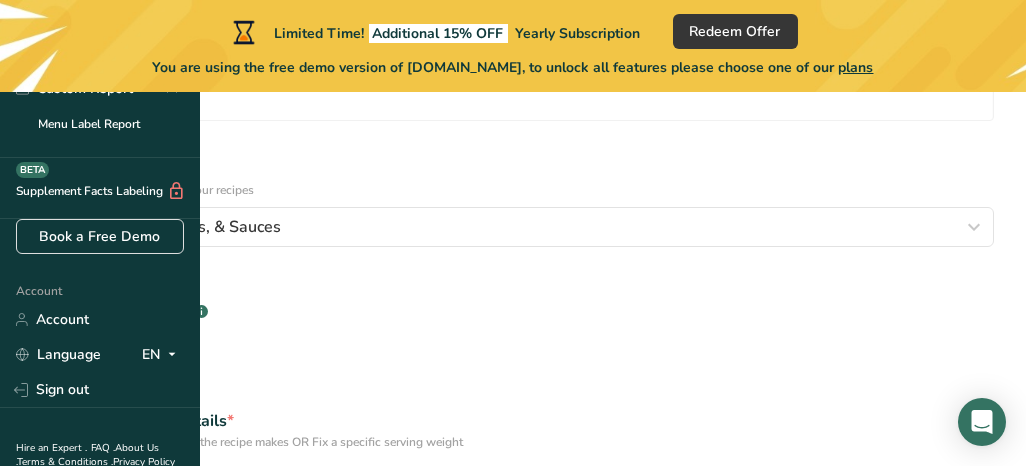 scroll, scrollTop: 250, scrollLeft: 0, axis: vertical 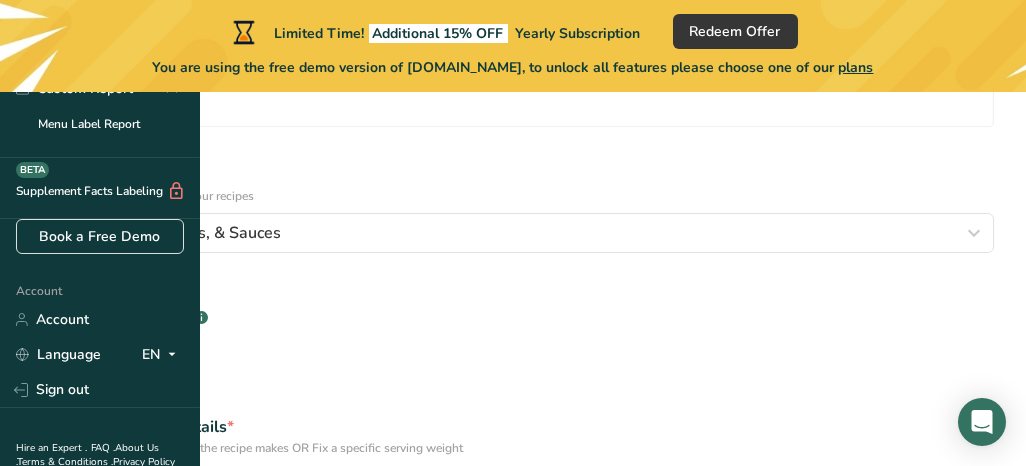 click at bounding box center [39, 480] 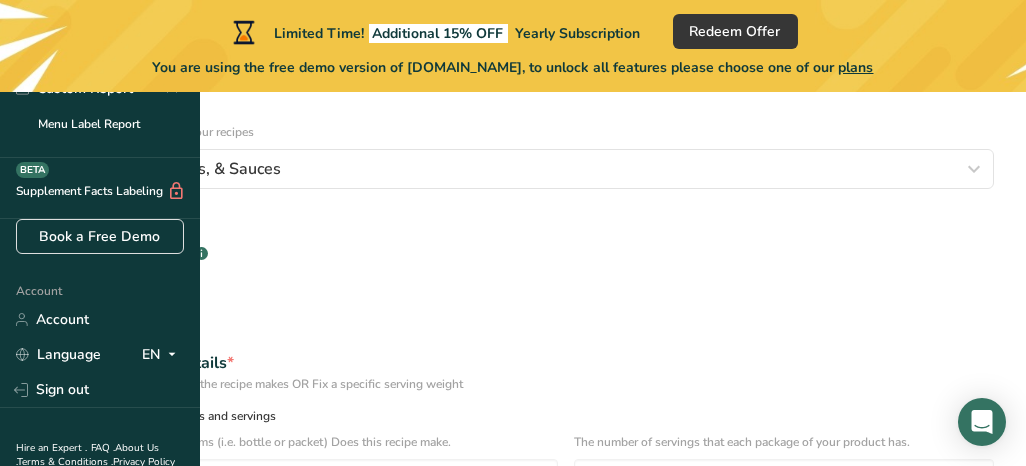 scroll, scrollTop: 328, scrollLeft: 0, axis: vertical 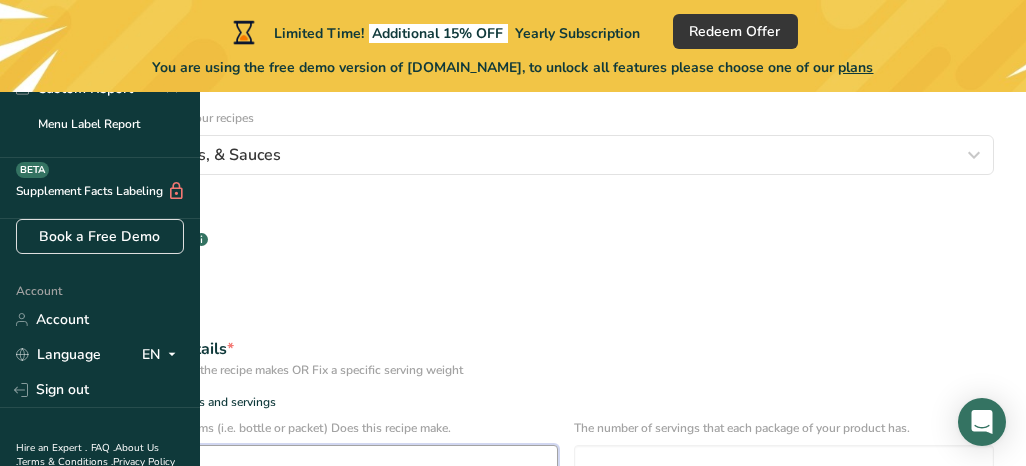 click at bounding box center [295, 465] 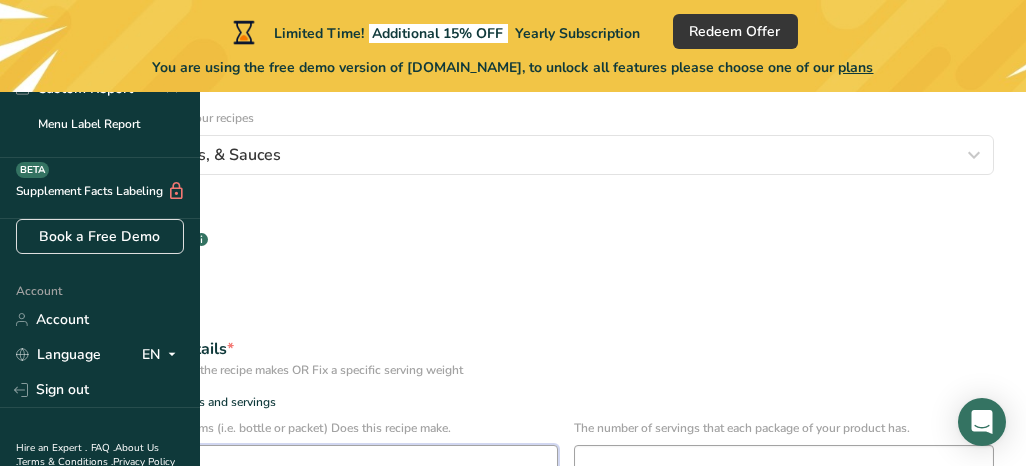 type on "1" 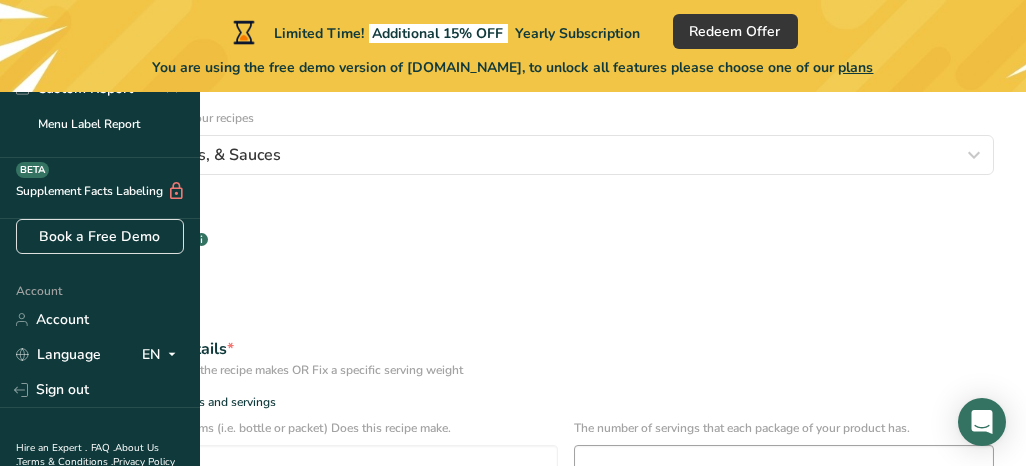 click at bounding box center [784, 465] 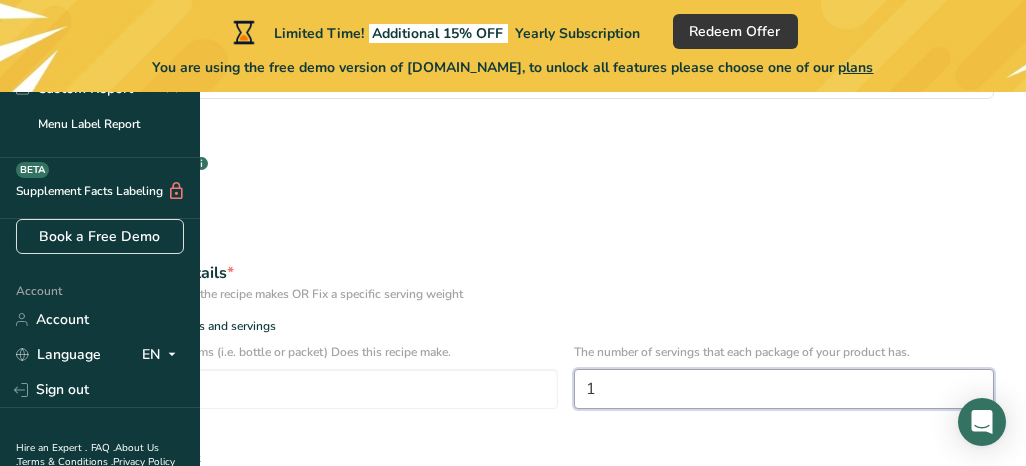 scroll, scrollTop: 463, scrollLeft: 0, axis: vertical 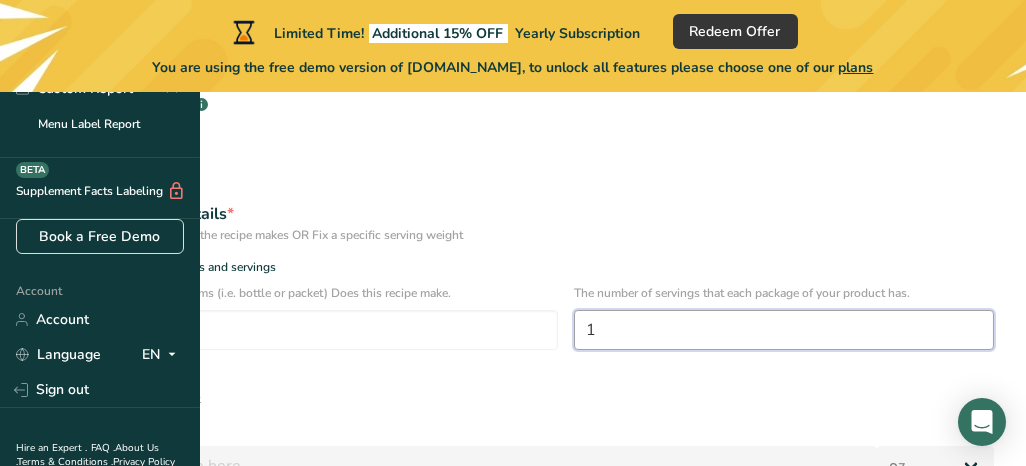 type on "1" 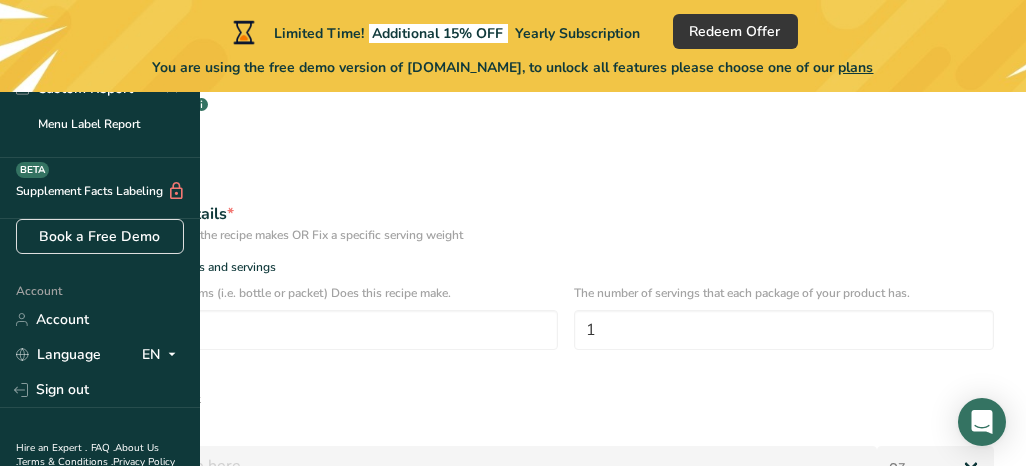 click at bounding box center (39, 399) 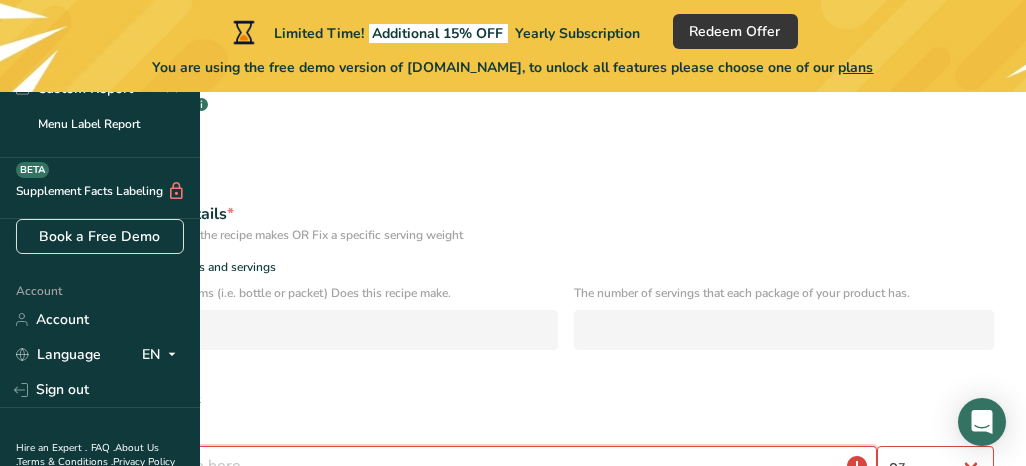 click at bounding box center (454, 466) 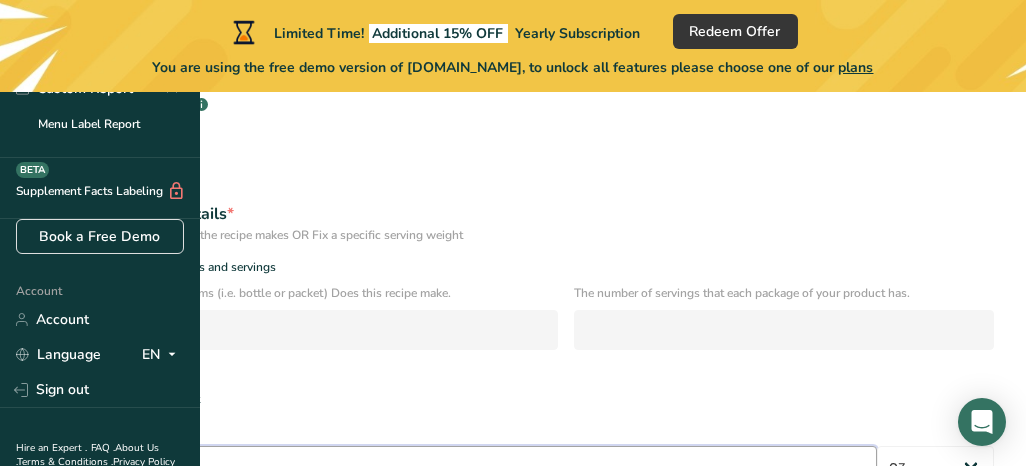 type on "4" 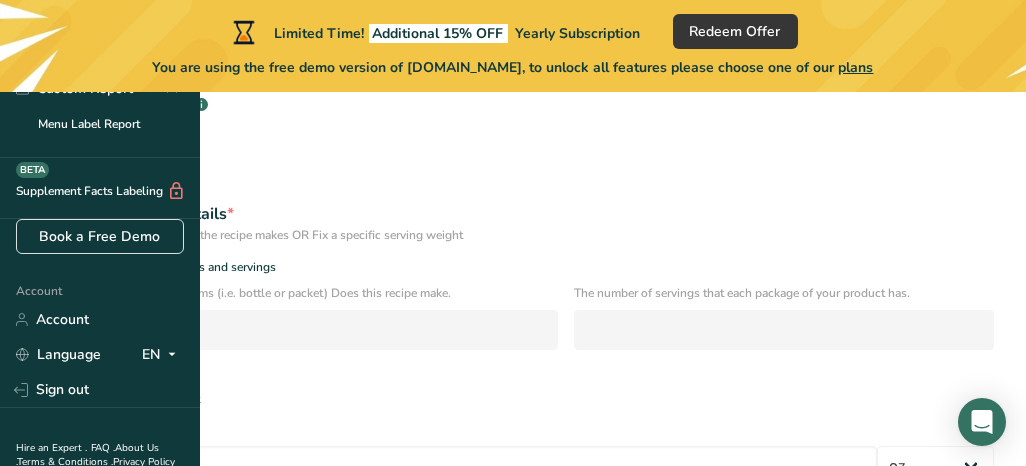 click on "Continue" at bounding box center [513, 562] 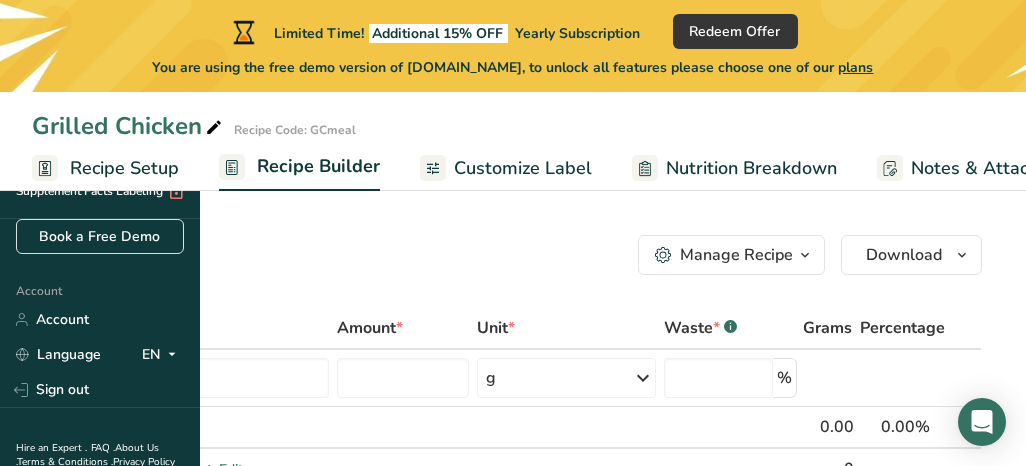scroll, scrollTop: 0, scrollLeft: 0, axis: both 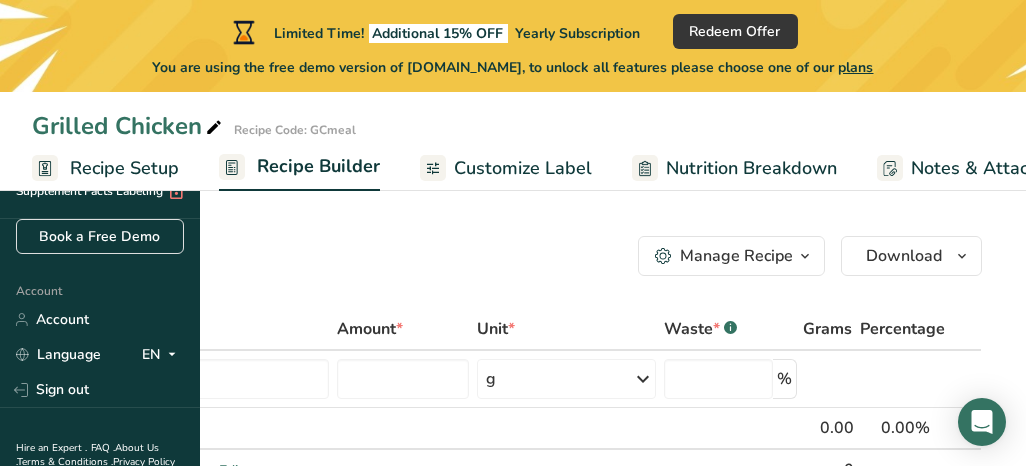 click on "Manage Recipe" at bounding box center [736, 256] 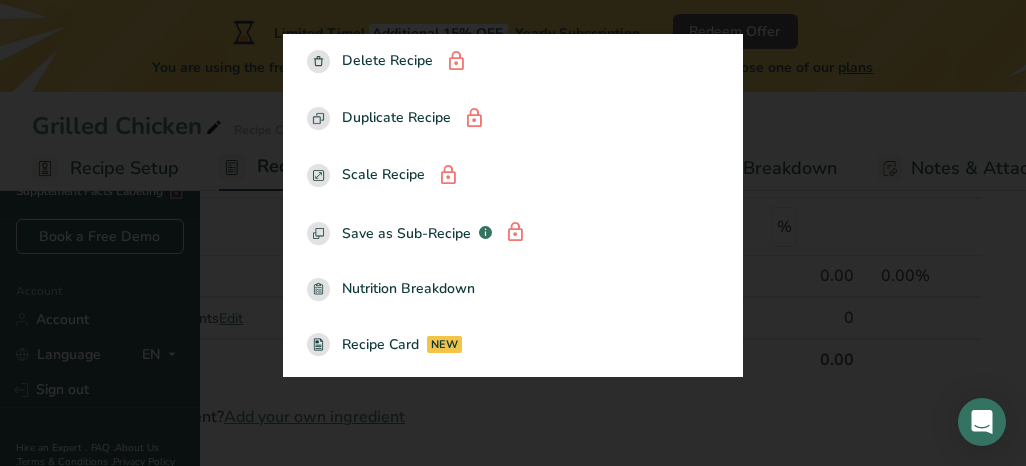 scroll, scrollTop: 153, scrollLeft: 0, axis: vertical 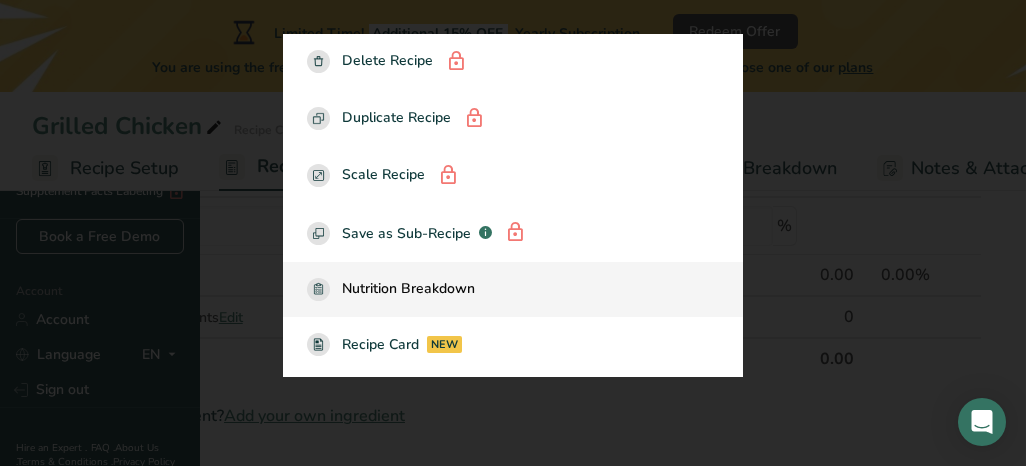 click on "Nutrition Breakdown" at bounding box center [408, 289] 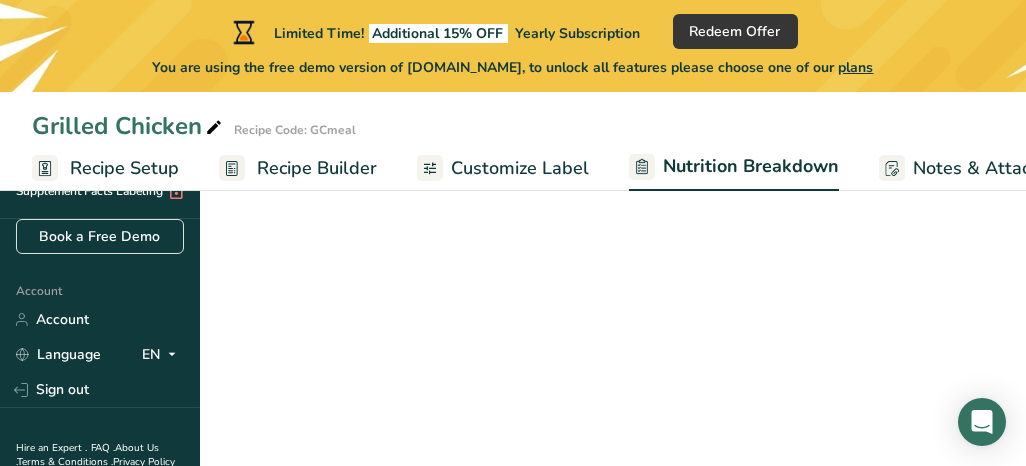 select on "Calories" 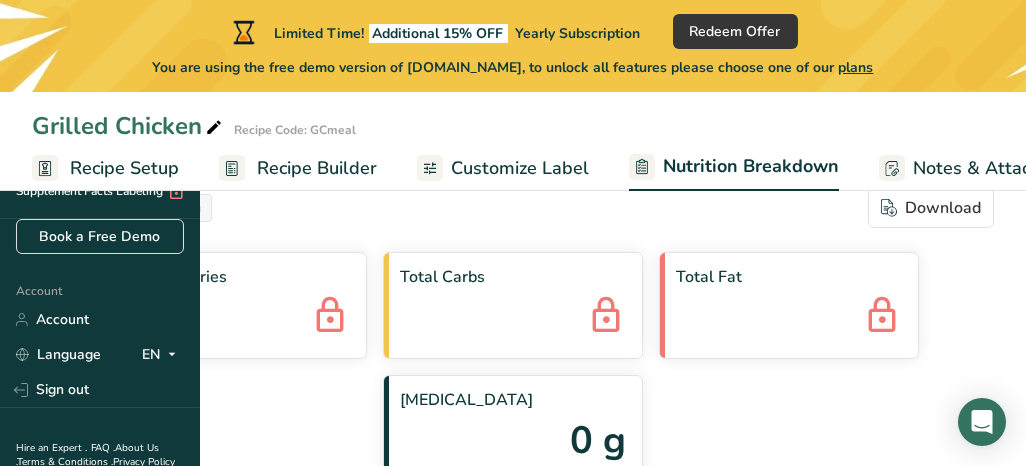 scroll, scrollTop: 0, scrollLeft: 0, axis: both 